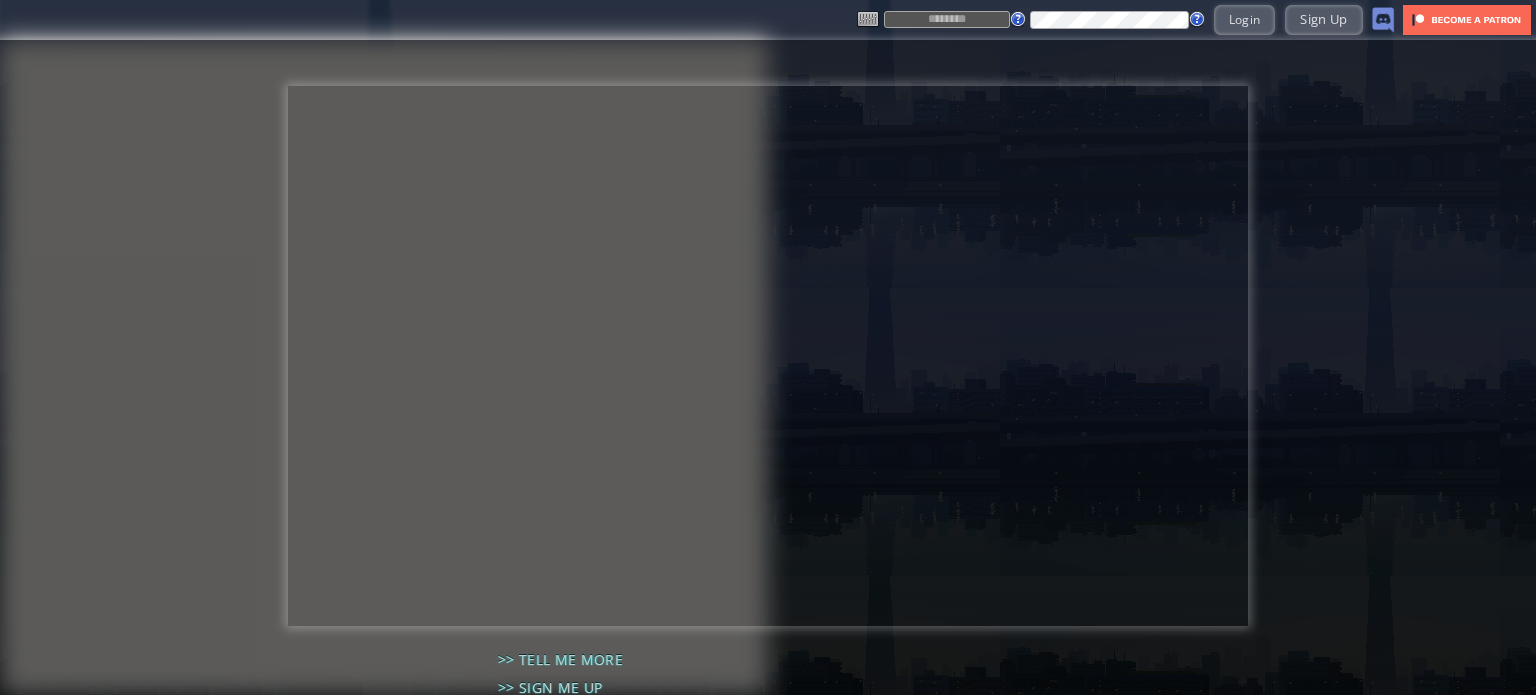 scroll, scrollTop: 0, scrollLeft: 0, axis: both 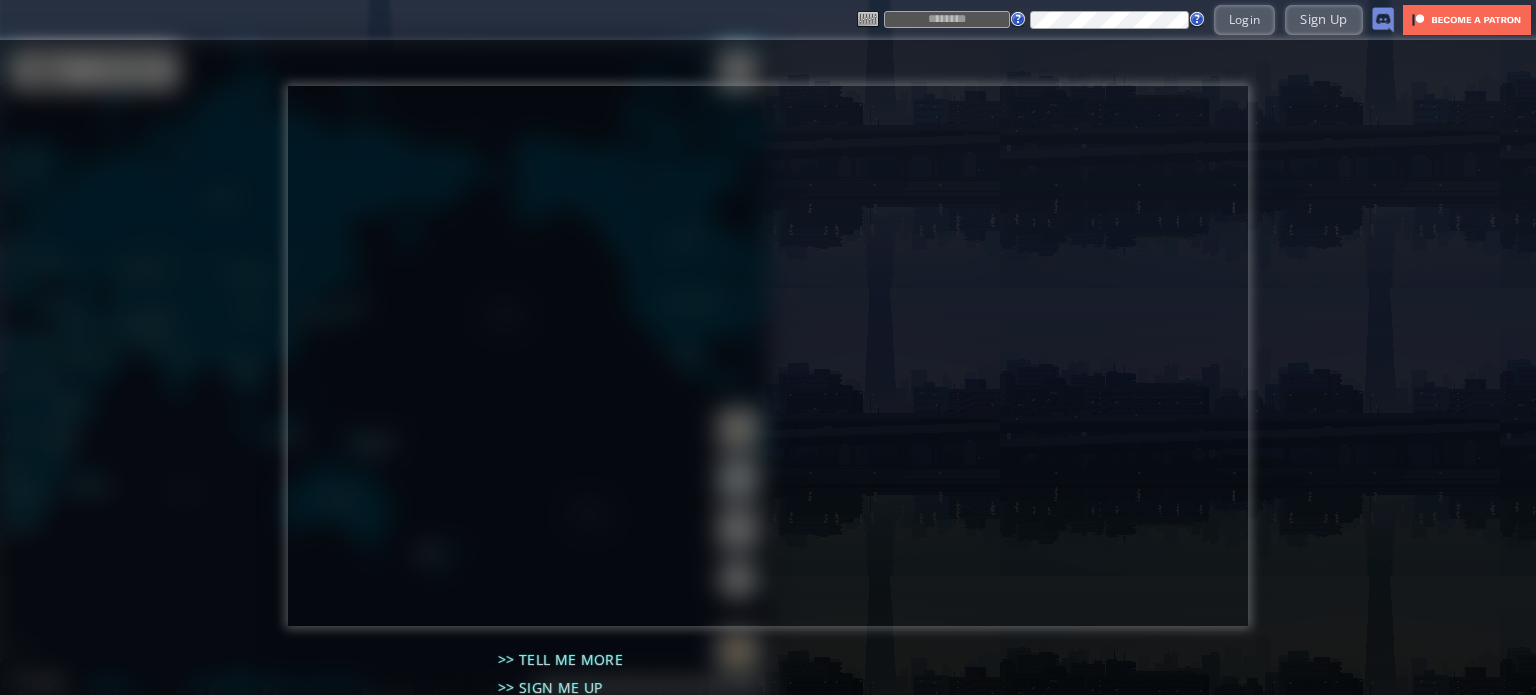 type on "**********" 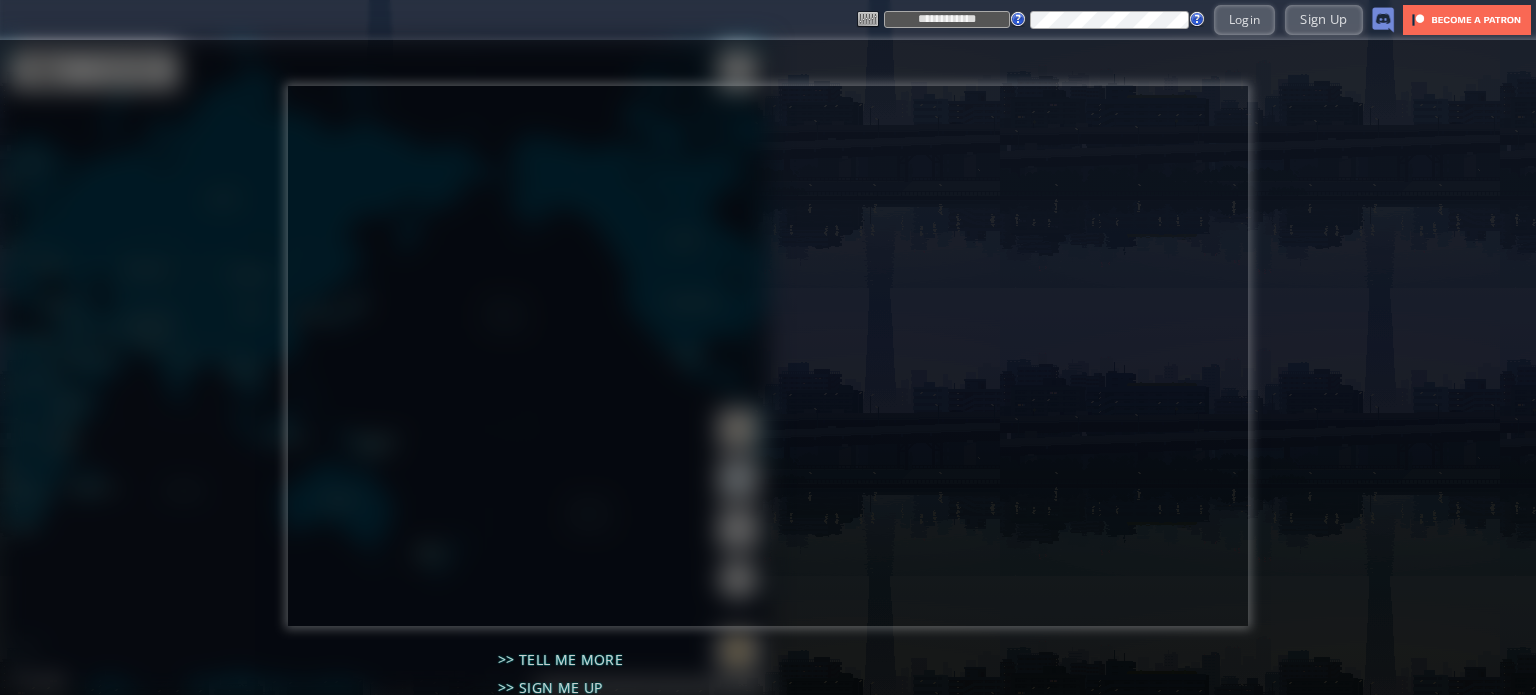 click on ">> Tell me more
>> Sign me up
>> Check out the game world
>> Search for a Flight in-game" at bounding box center [768, 367] 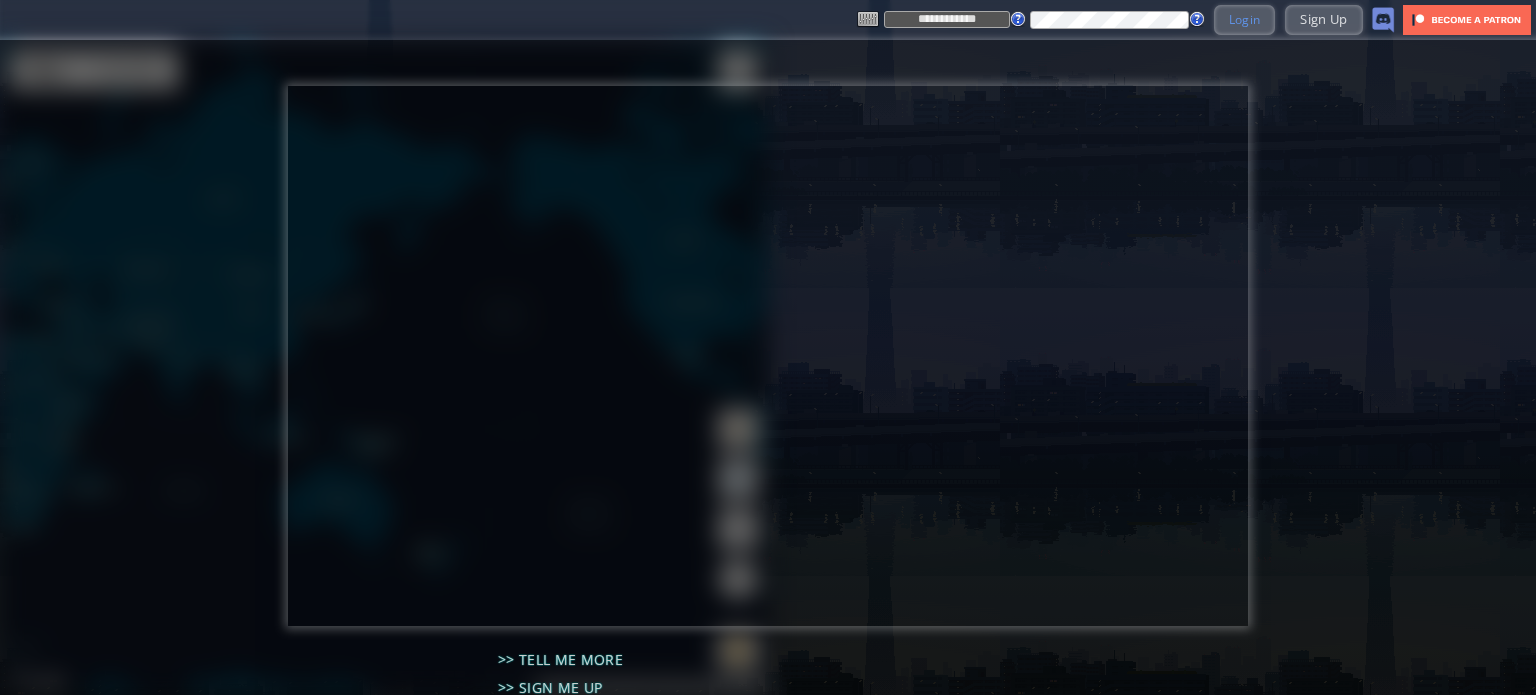 click on "Login" at bounding box center [1245, 19] 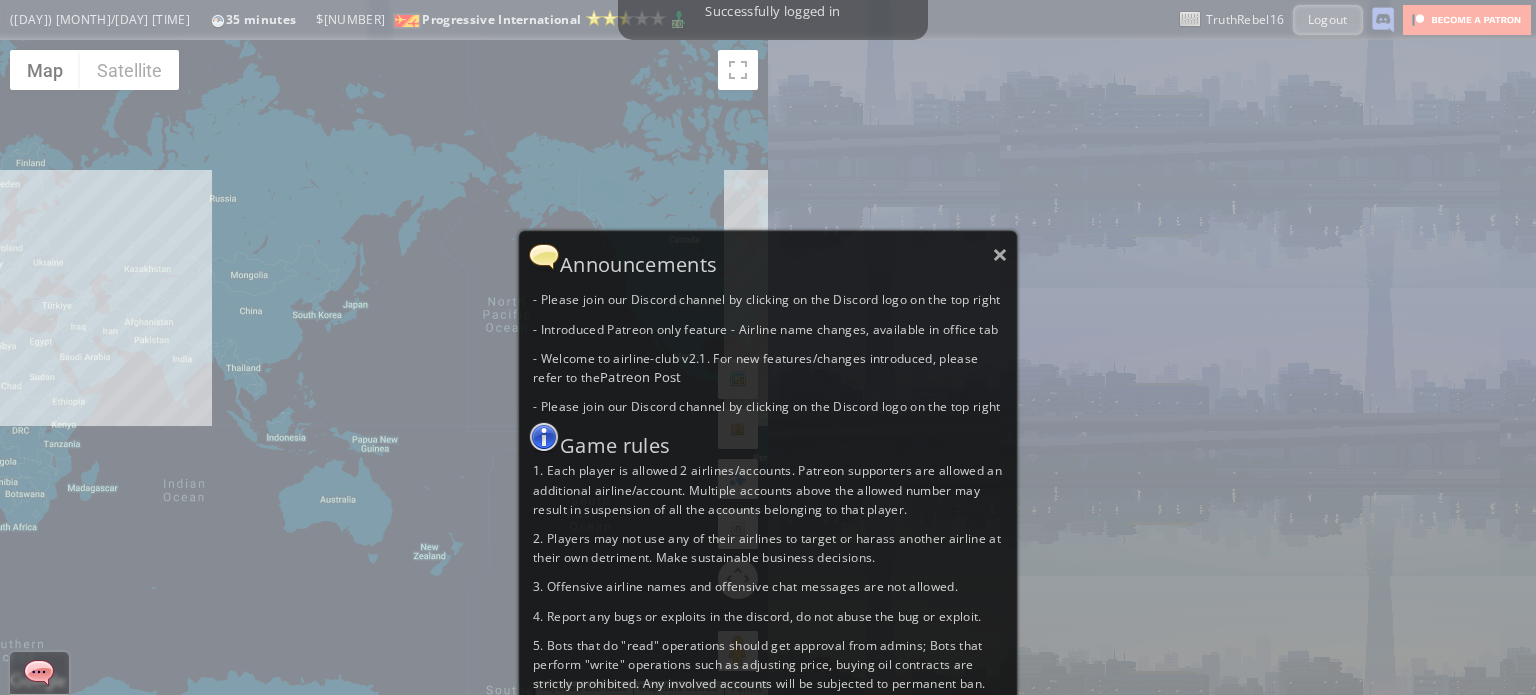 click on "×
Announcements
- Please join our Discord channel by clicking on the Discord logo on the top right
- Introduced Patreon only feature - Airline name changes, available in office tab
- Welcome to airline-club v2.1. For new features/changes introduced, please refer to the  Patreon Post
- Please join our Discord channel by clicking on the Discord logo on the top right
Game rules
1. Each player is allowed 2 airlines/accounts. Patreon supporters are allowed an additional airline/account. Multiple accounts above the allowed number may result in suspension of all the accounts belonging to that player.
2. Players may not use any of their airlines to target or harass another airline at their own detriment. Make sustainable business decisions.
3. Offensive airline names and offensive chat messages are not allowed.
4. Report any bugs or exploits in the discord, do not abuse the bug or exploit." at bounding box center (768, 347) 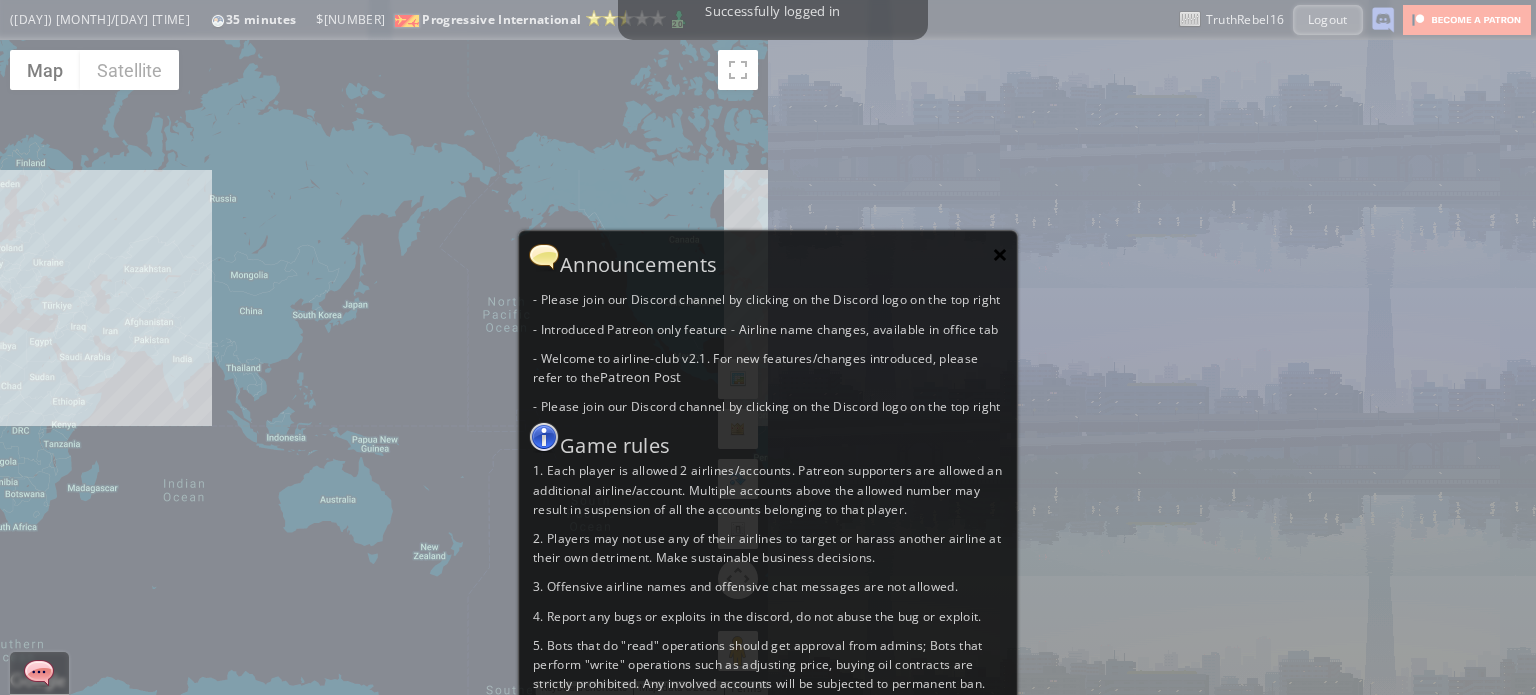 click on "×" at bounding box center (1000, 254) 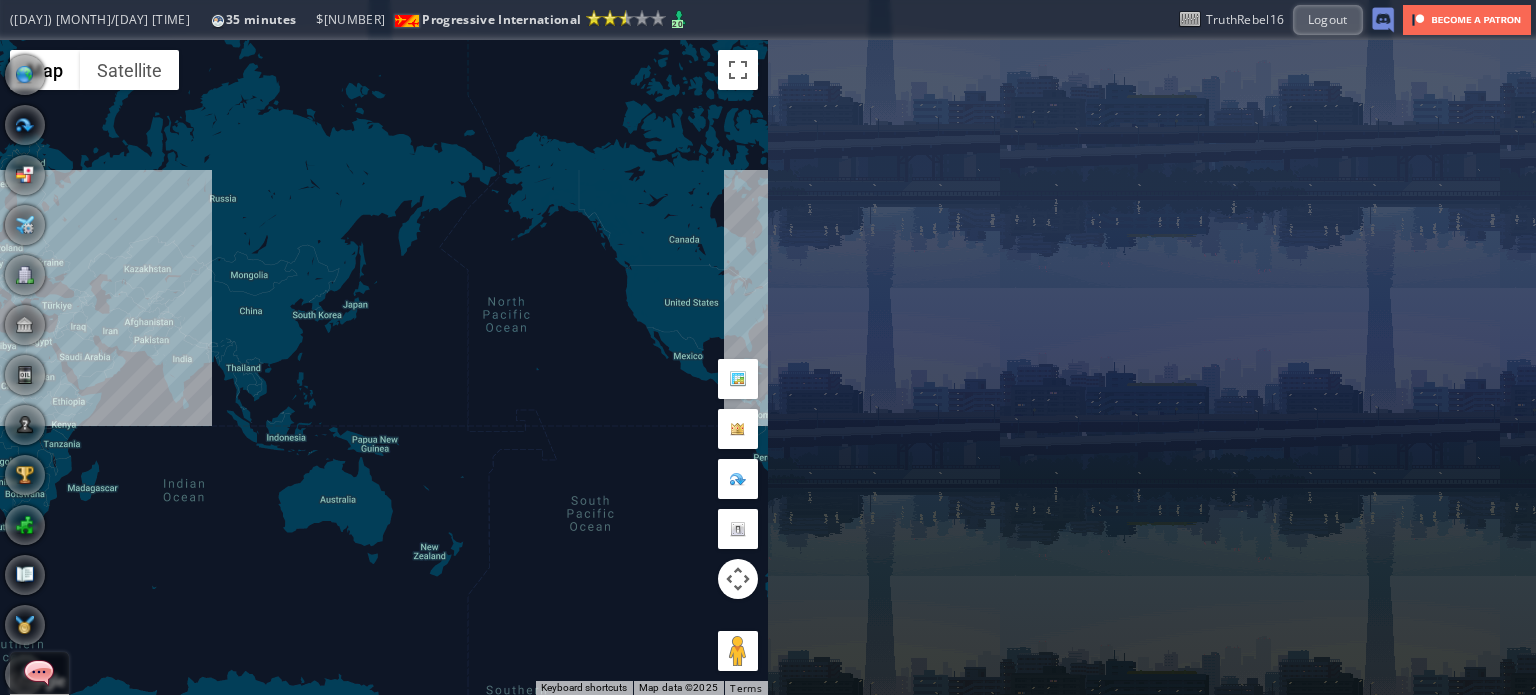 click at bounding box center [7, 347] 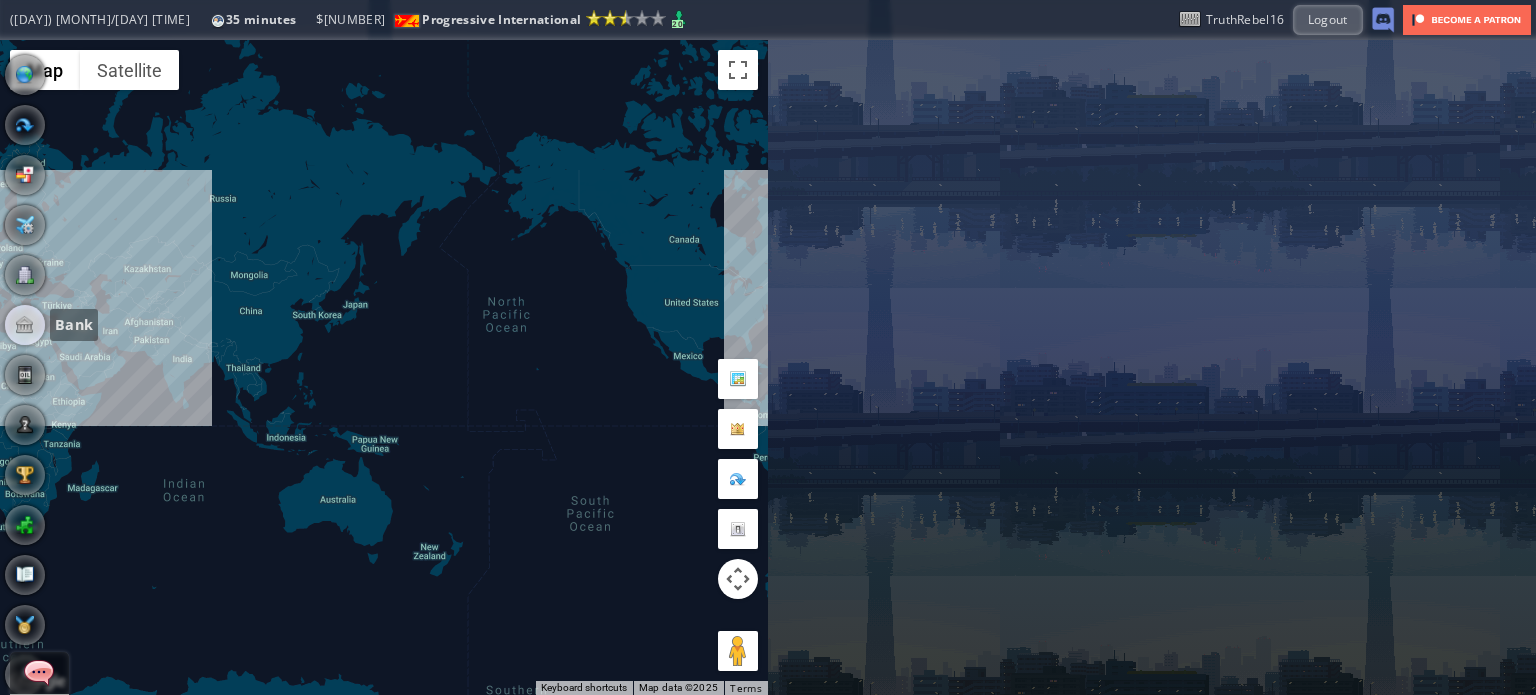 click at bounding box center (25, 325) 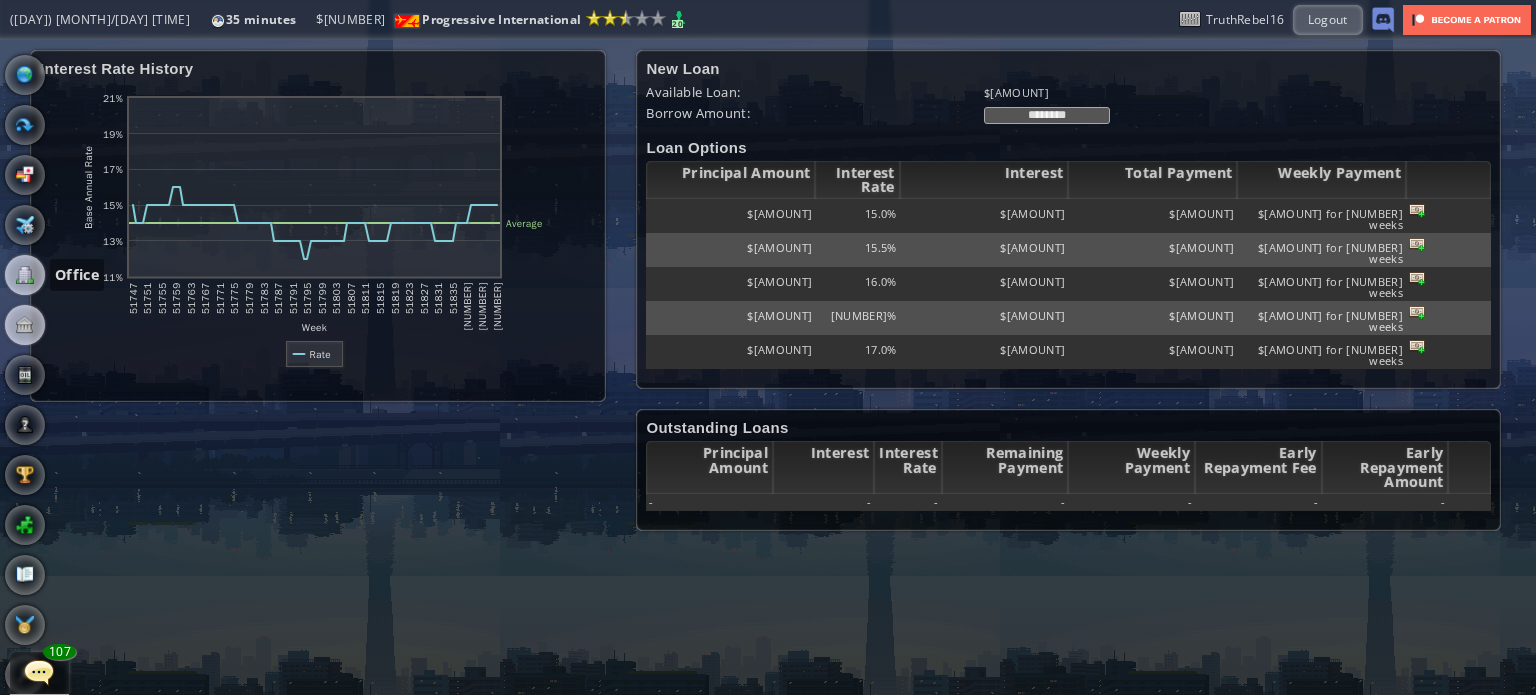 click at bounding box center [25, 275] 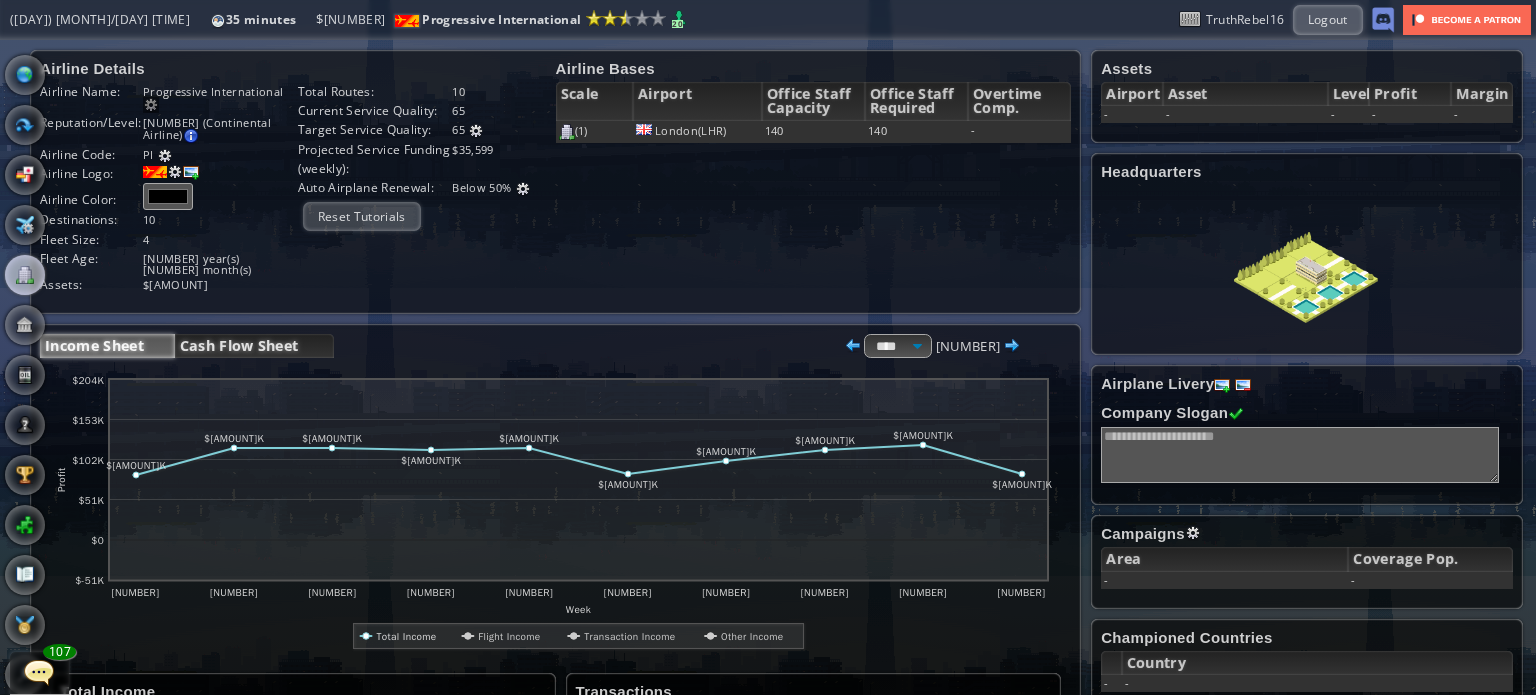 click on "Cash Flow Sheet" at bounding box center [254, 346] 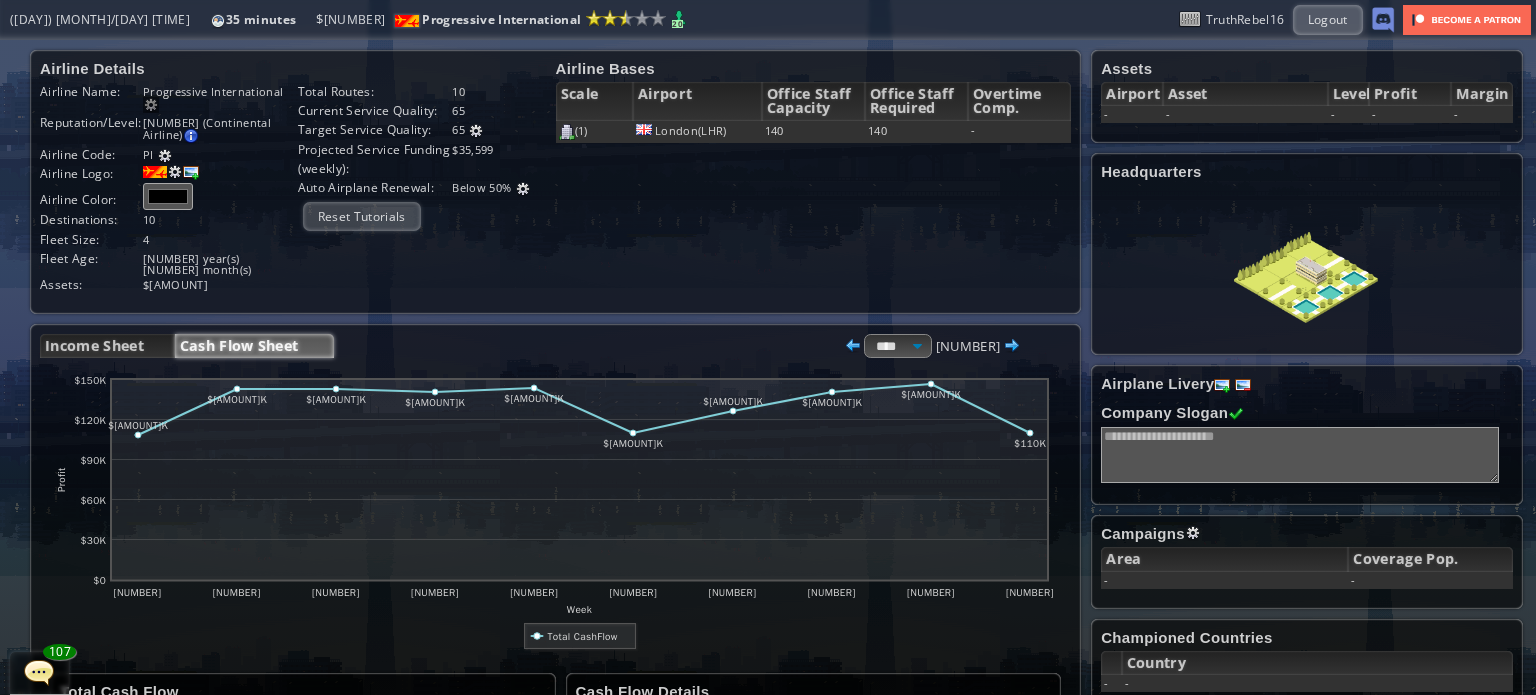 scroll, scrollTop: 164, scrollLeft: 0, axis: vertical 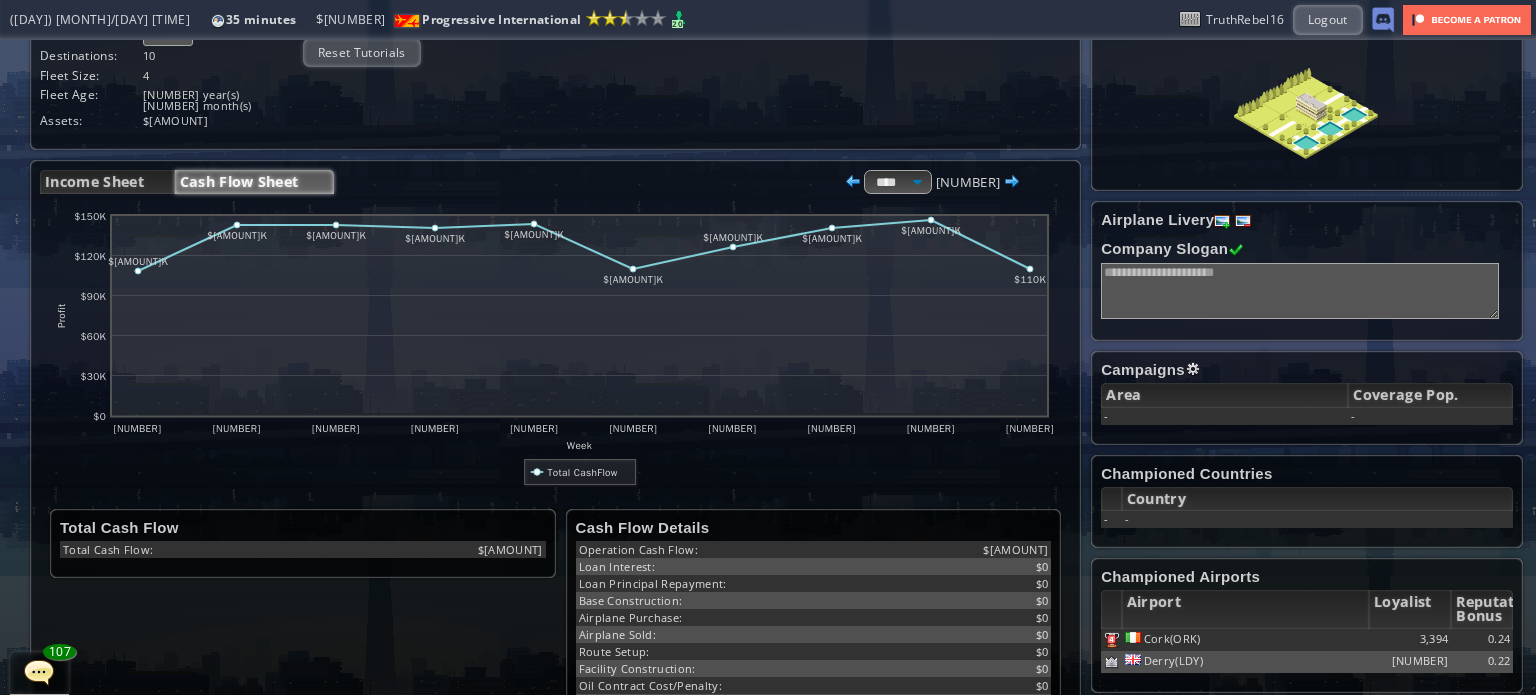 click at bounding box center [853, 182] 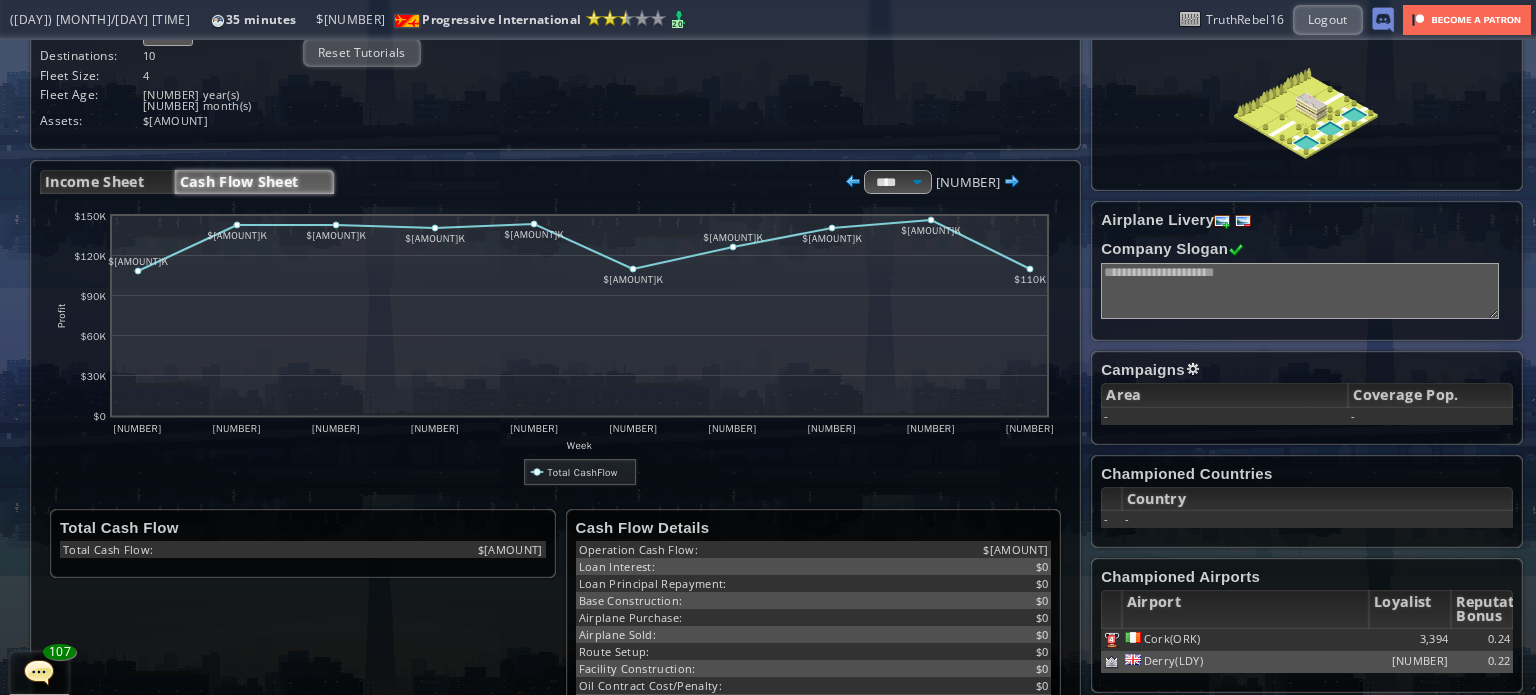 click at bounding box center (1012, 182) 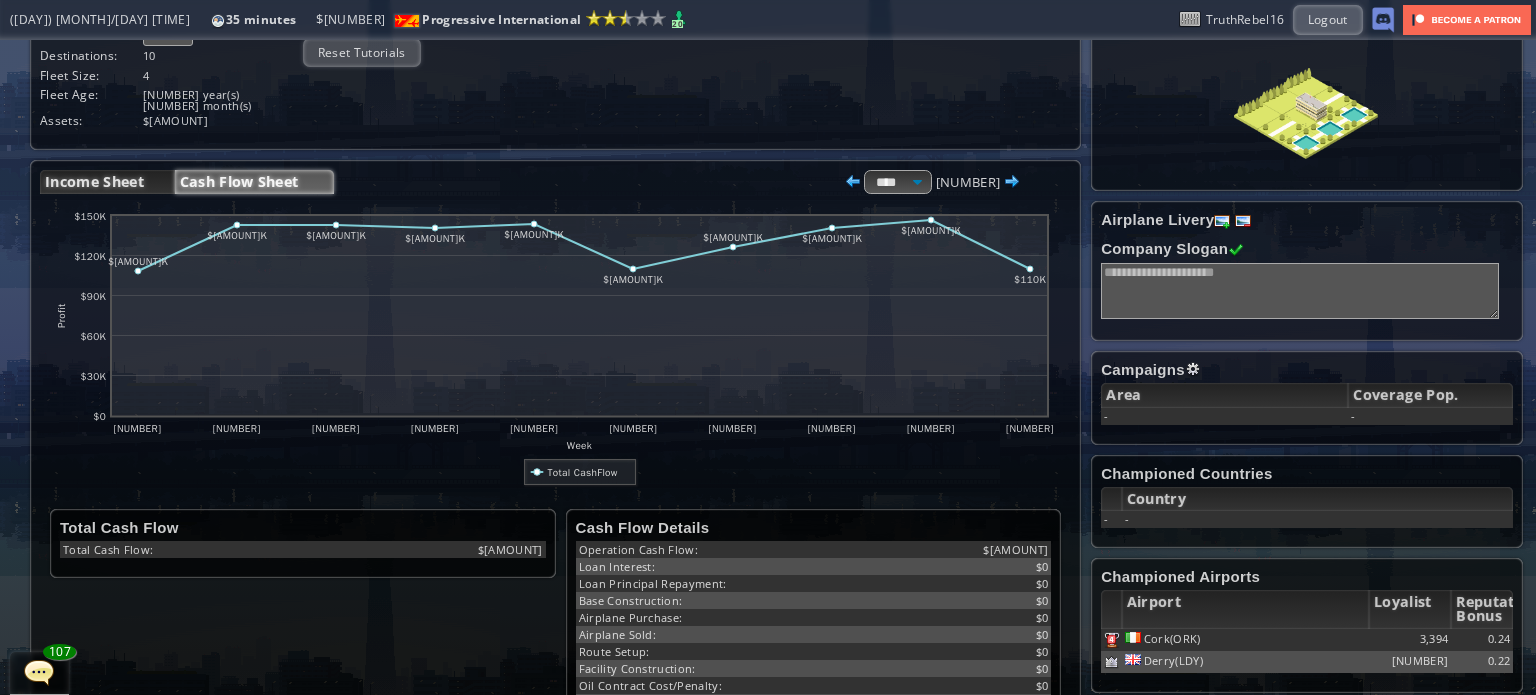 click on "Income Sheet" at bounding box center [107, 182] 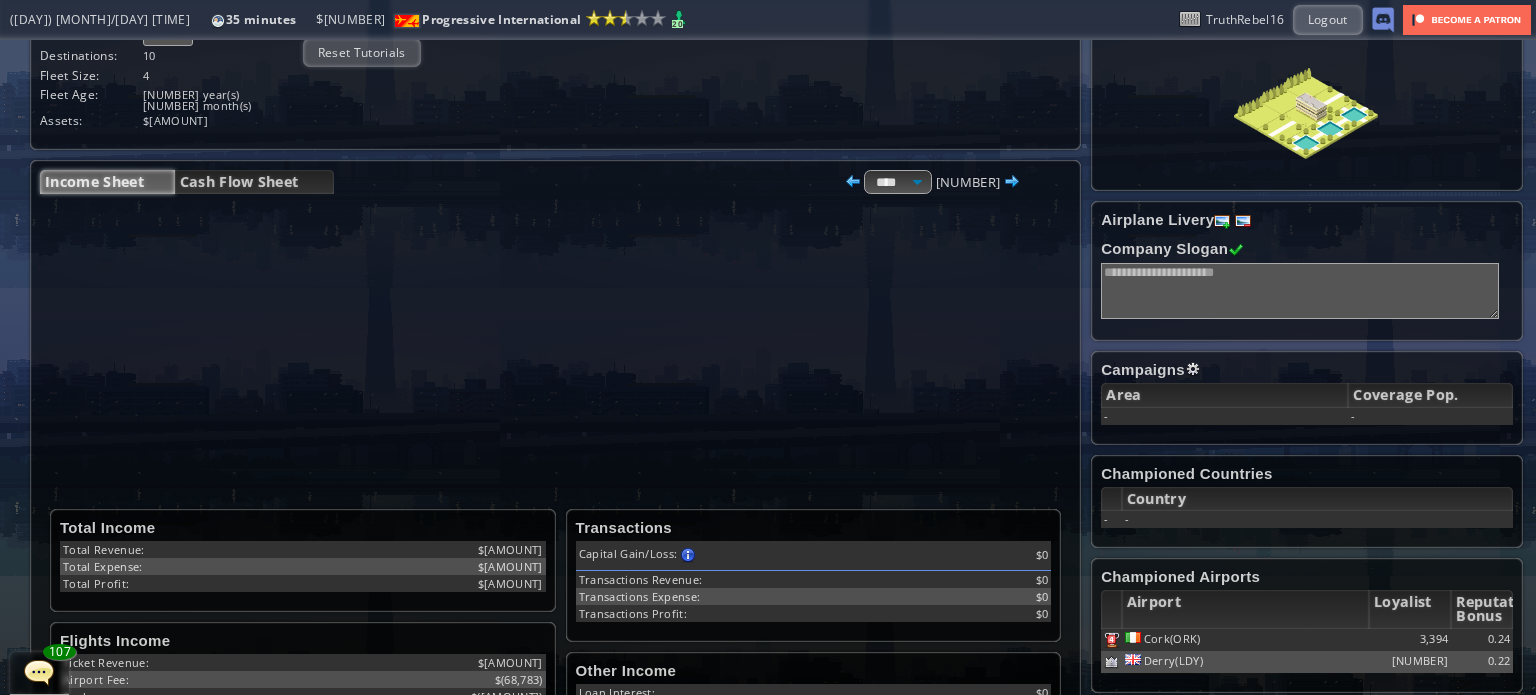 scroll, scrollTop: 0, scrollLeft: 0, axis: both 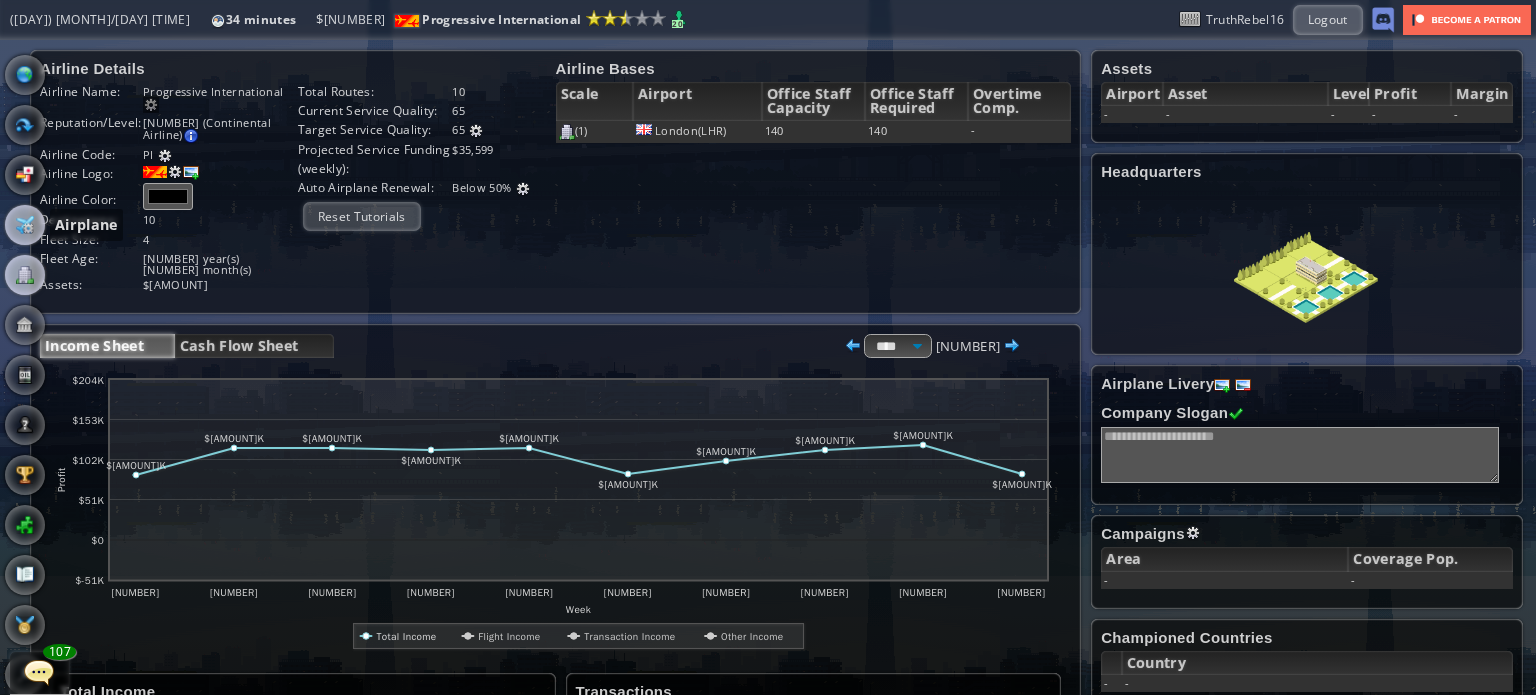 click at bounding box center (25, 225) 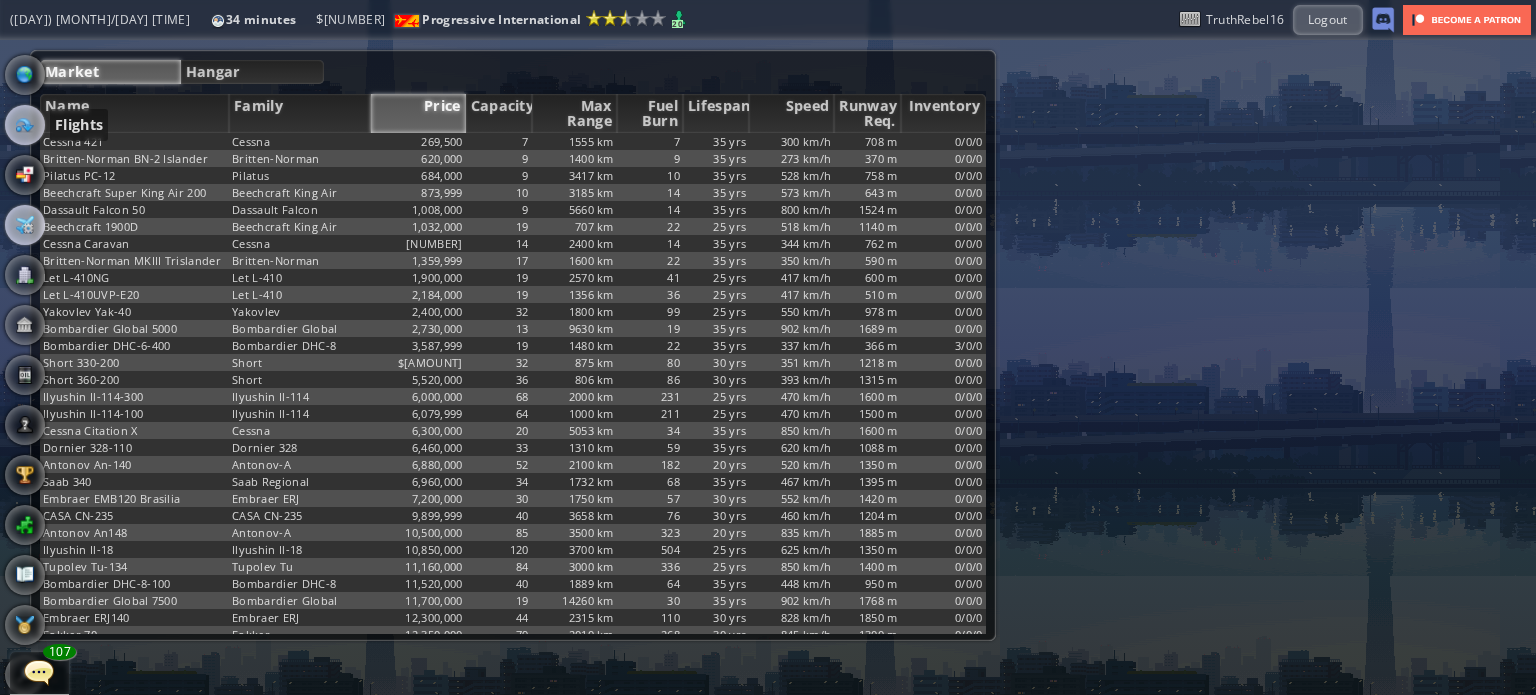 click at bounding box center (25, 125) 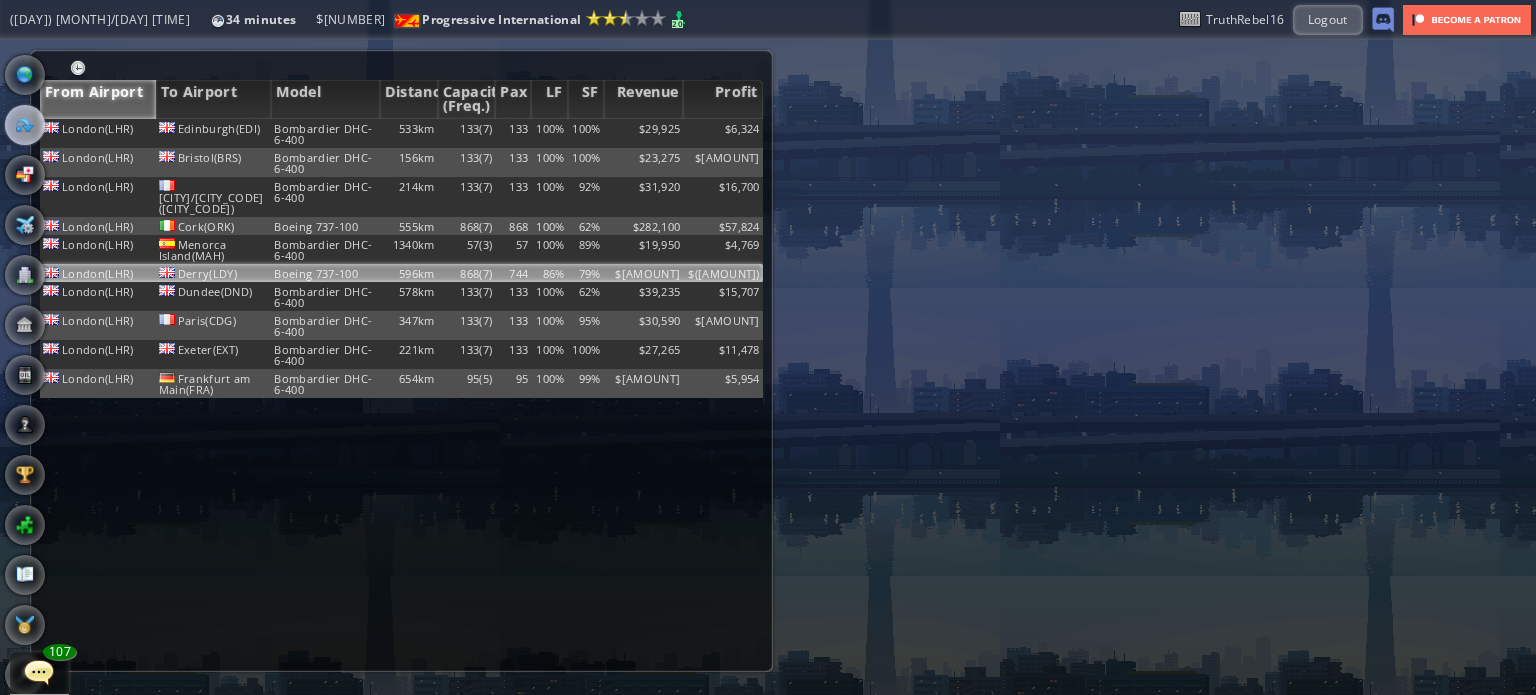 click on "596km" at bounding box center (409, 133) 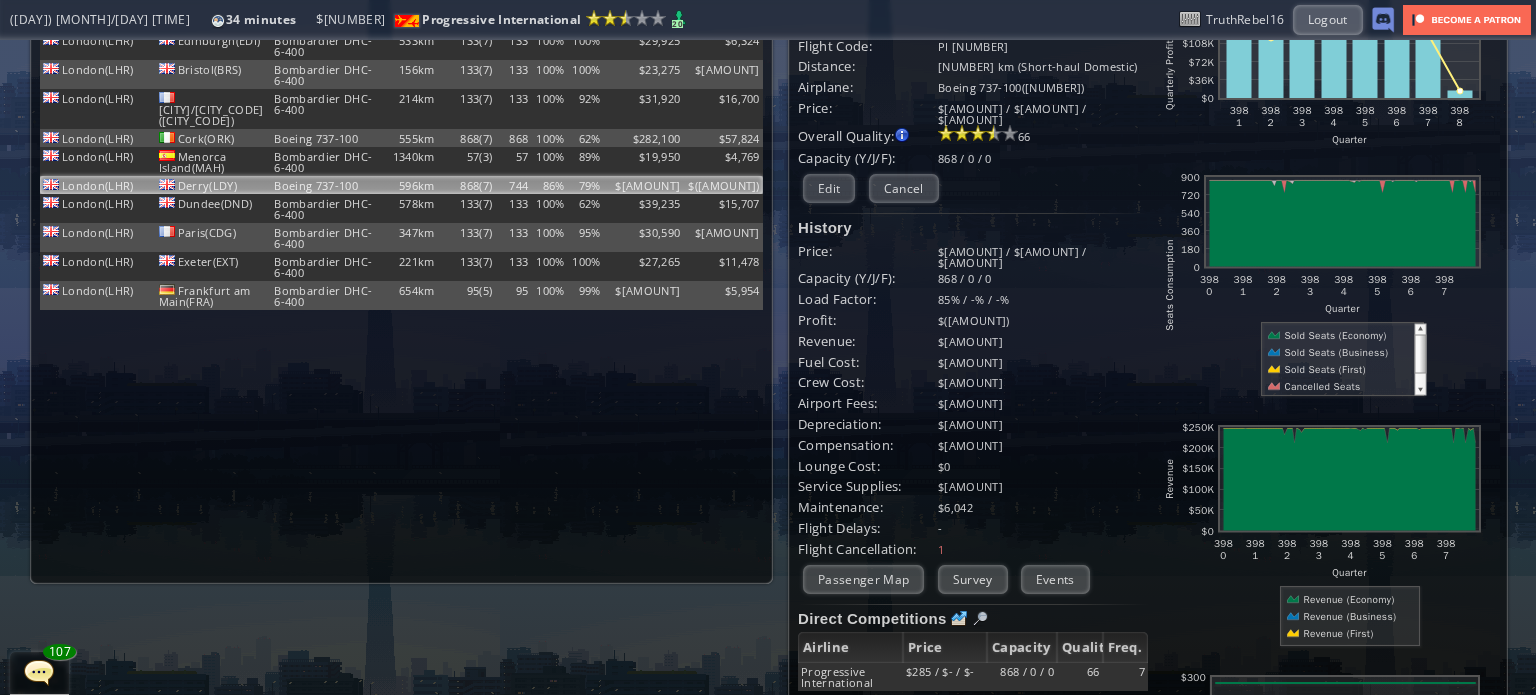 scroll, scrollTop: 0, scrollLeft: 0, axis: both 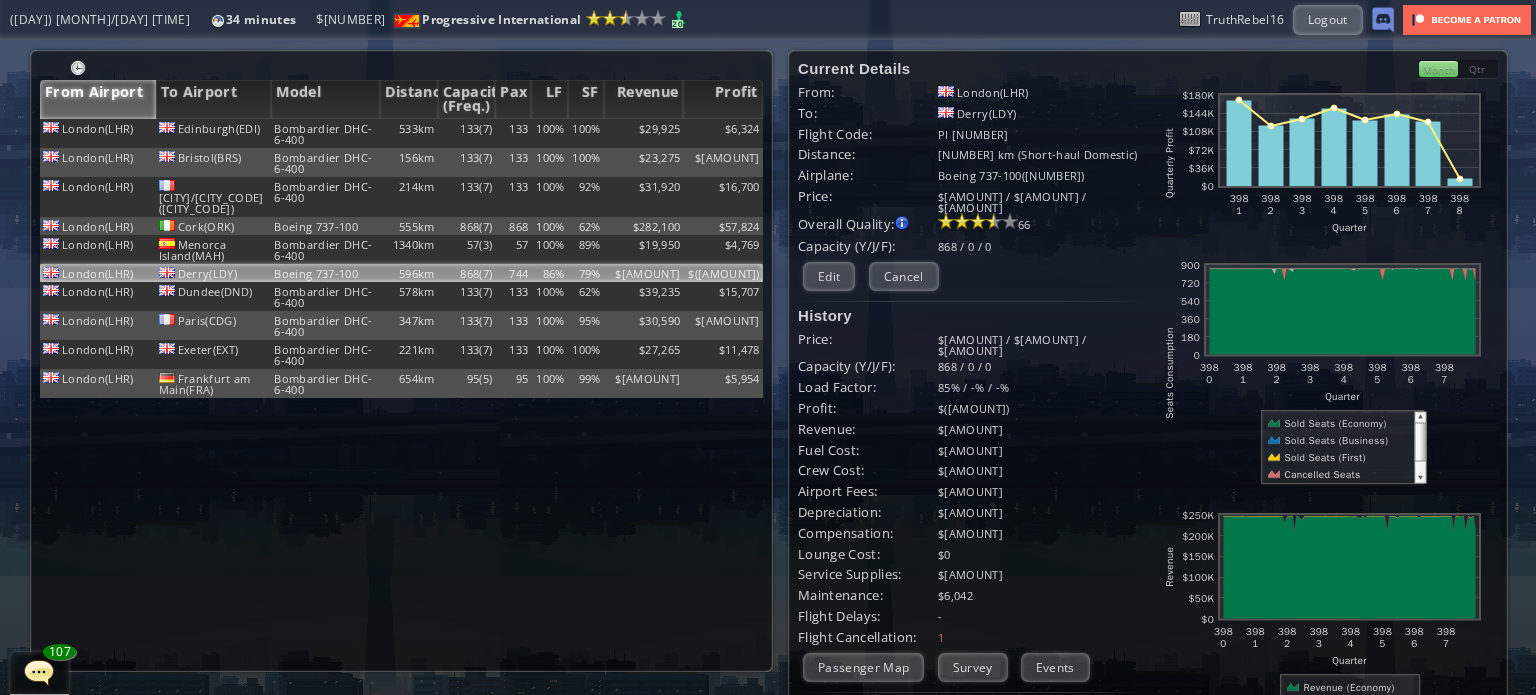 click on "Month" at bounding box center [1438, 69] 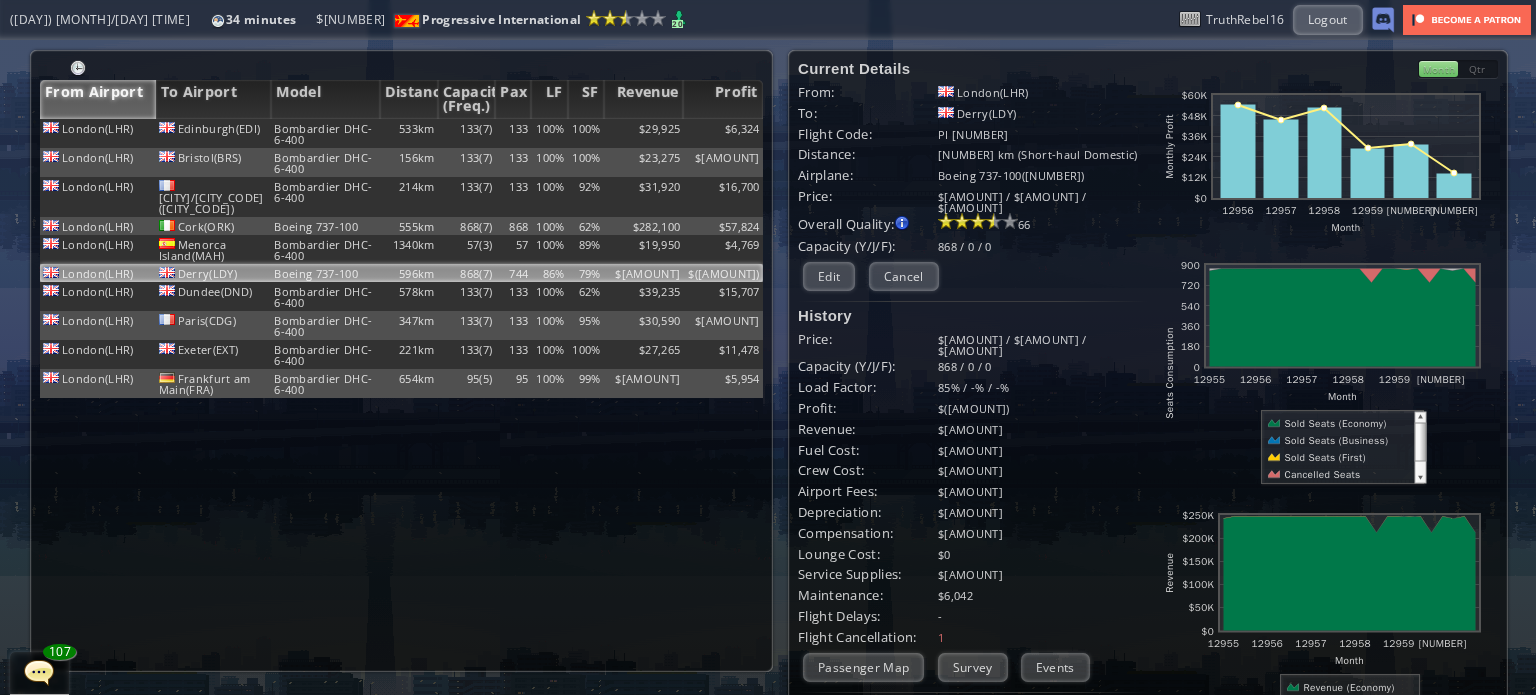 scroll, scrollTop: 140, scrollLeft: 0, axis: vertical 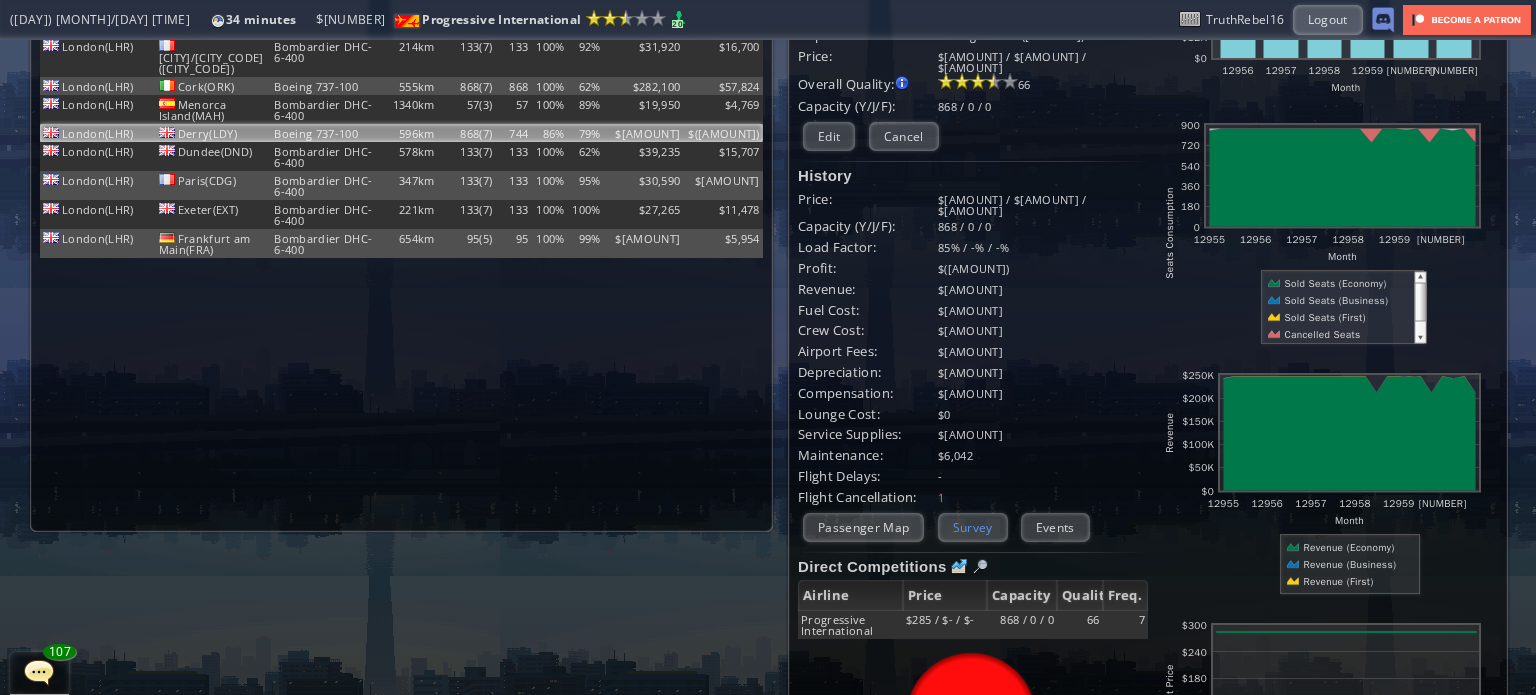 click on "Survey" at bounding box center [973, 527] 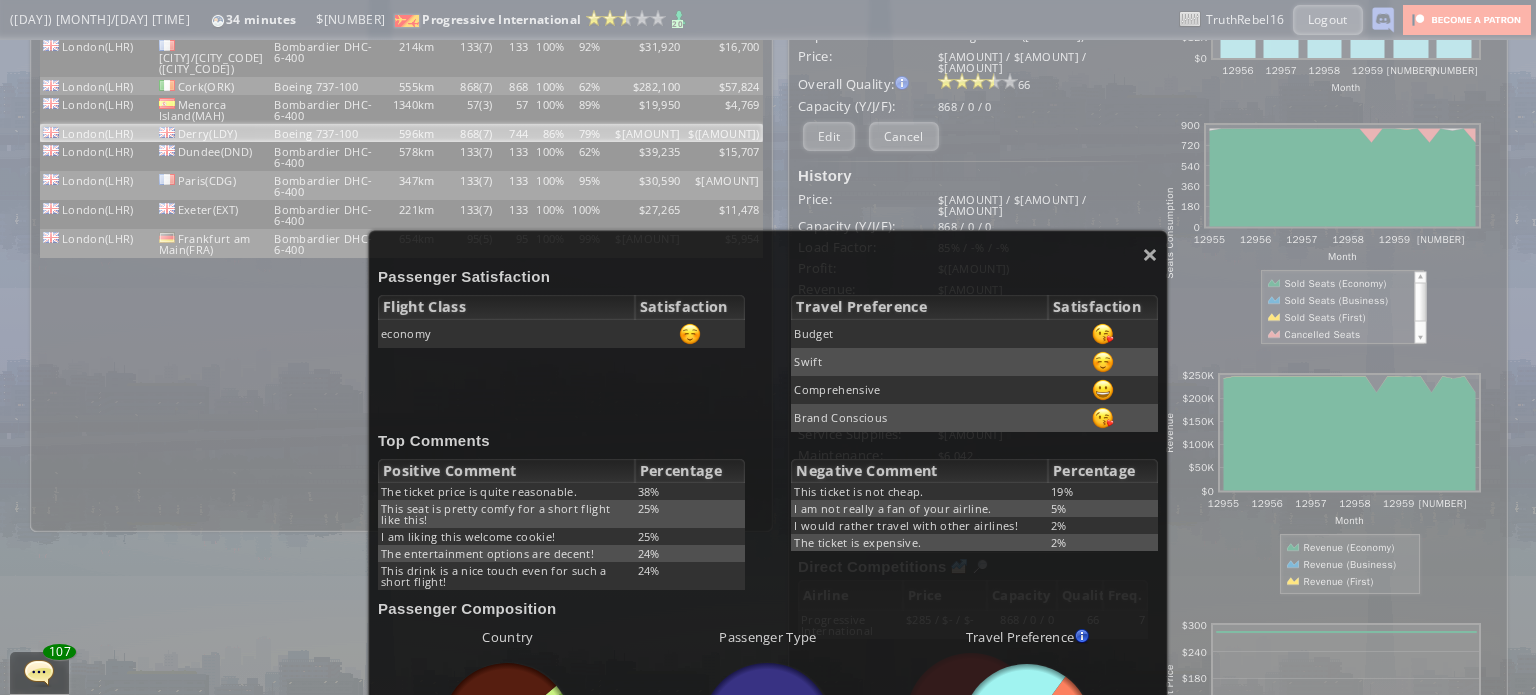 click on "Passenger Satisfaction" at bounding box center [768, 276] 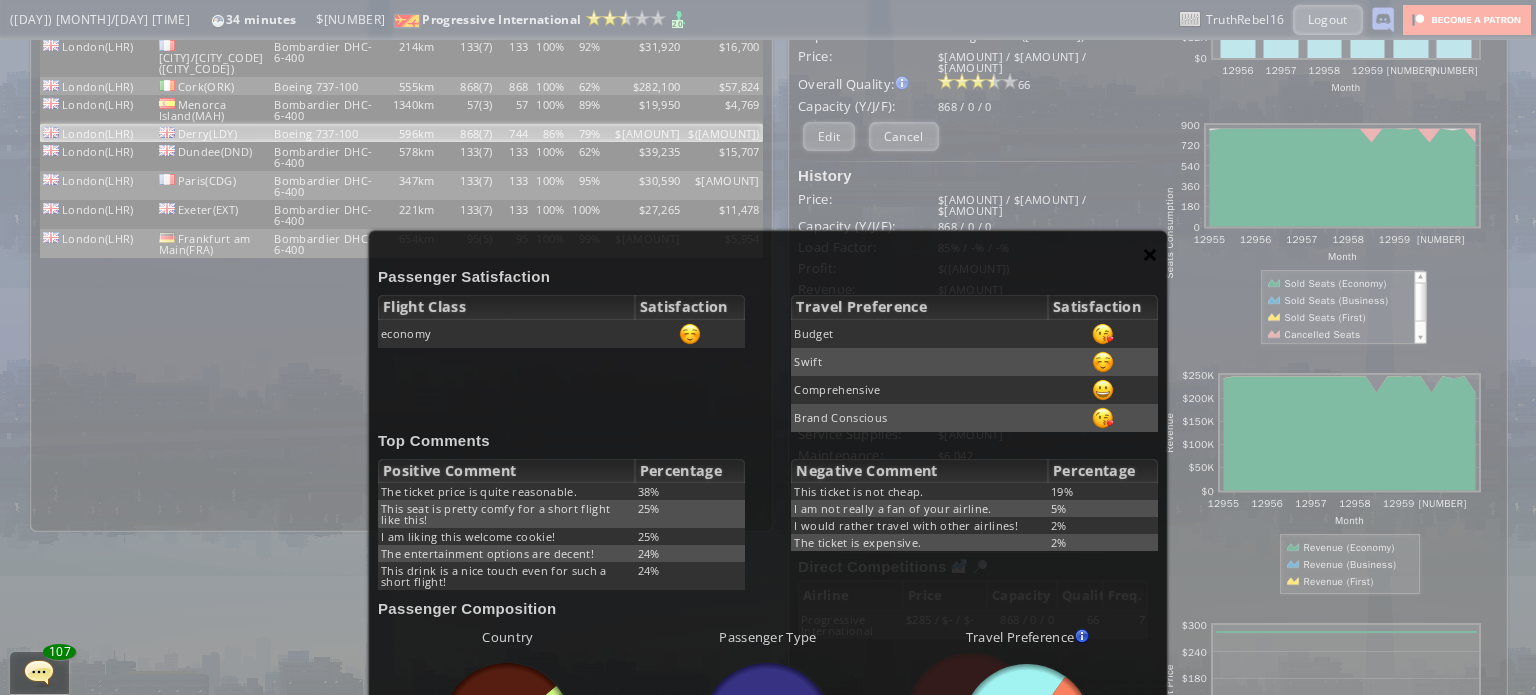 click on "×" at bounding box center [1150, 254] 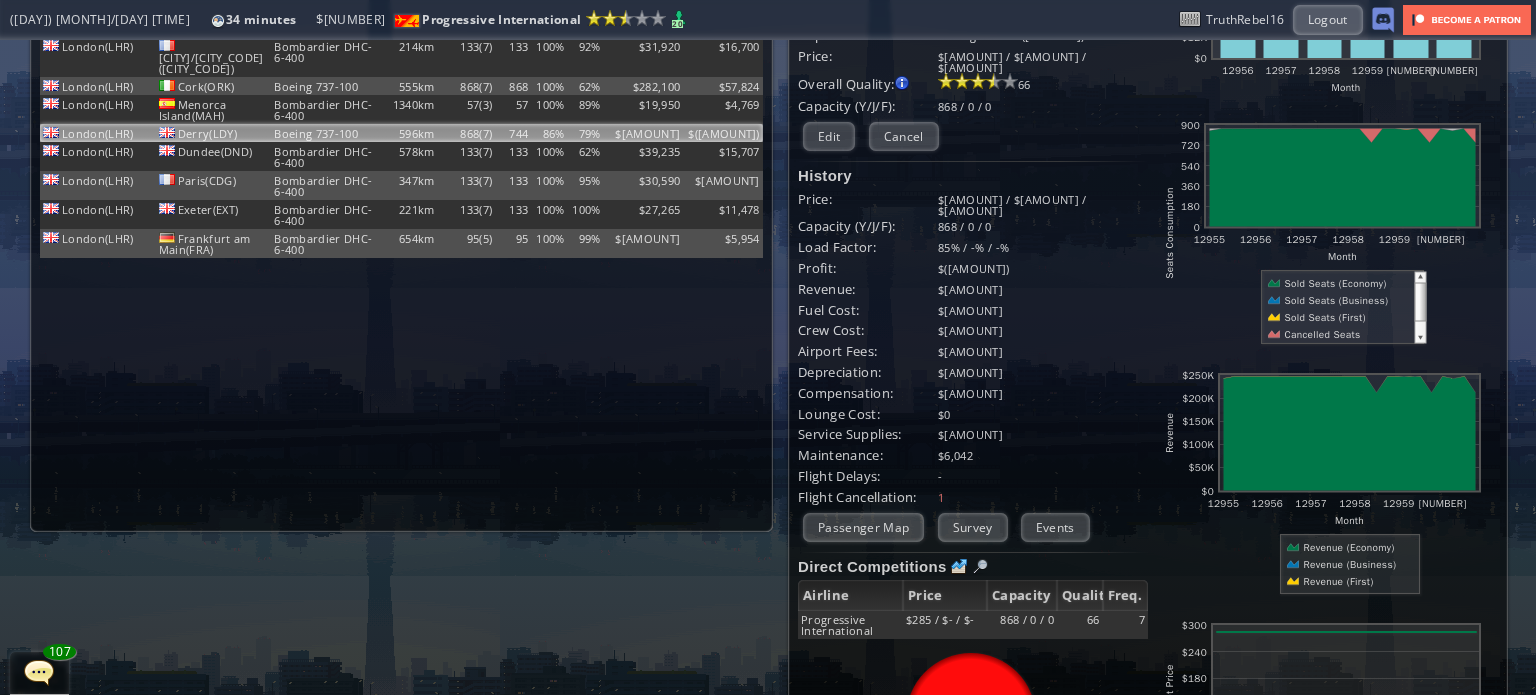 scroll, scrollTop: 332, scrollLeft: 0, axis: vertical 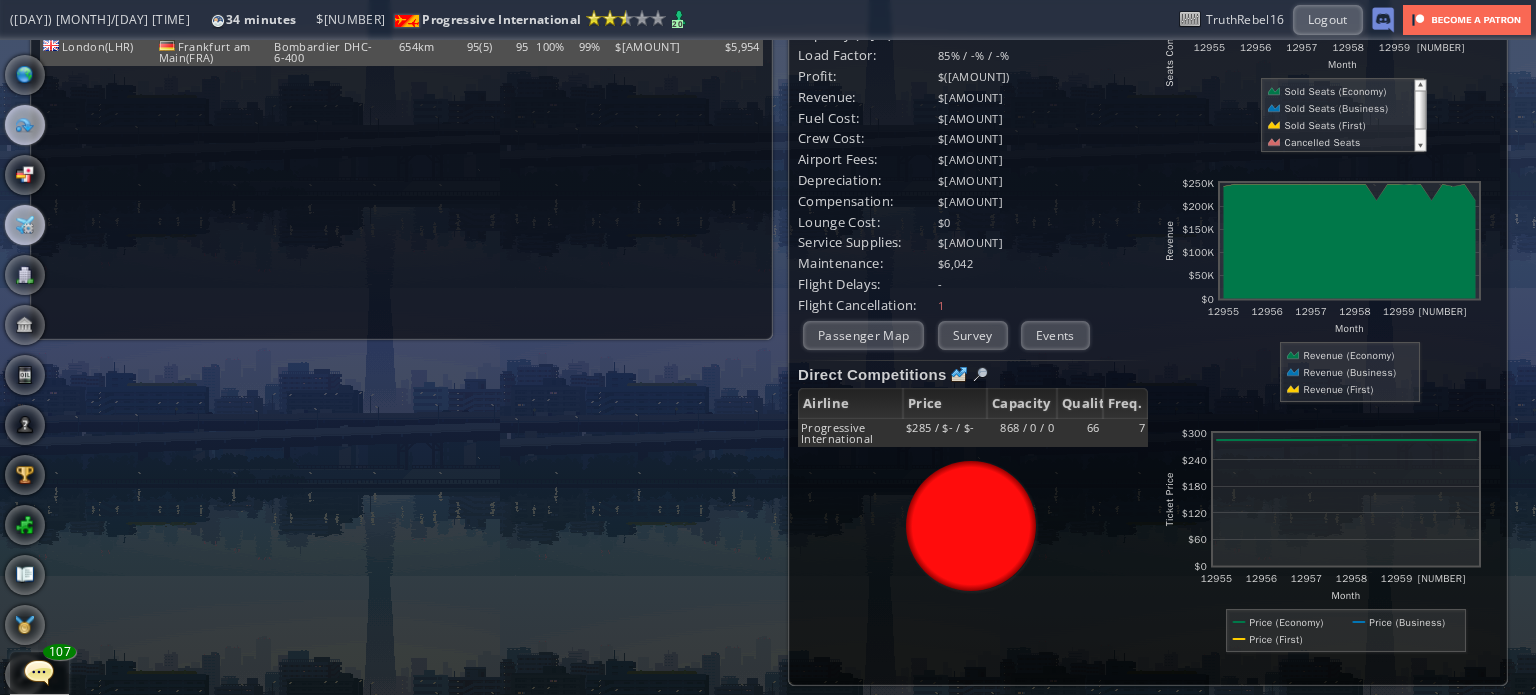 click at bounding box center (25, 225) 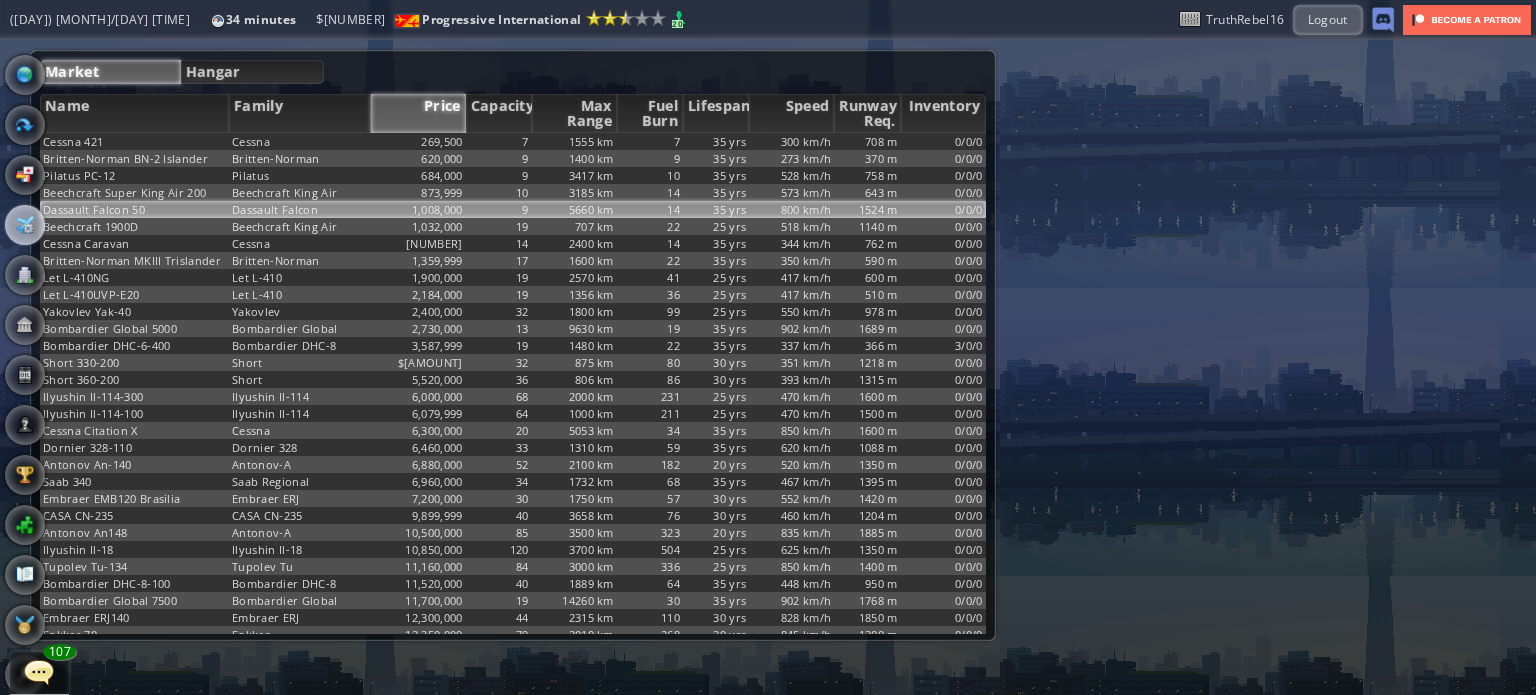 scroll, scrollTop: 0, scrollLeft: 0, axis: both 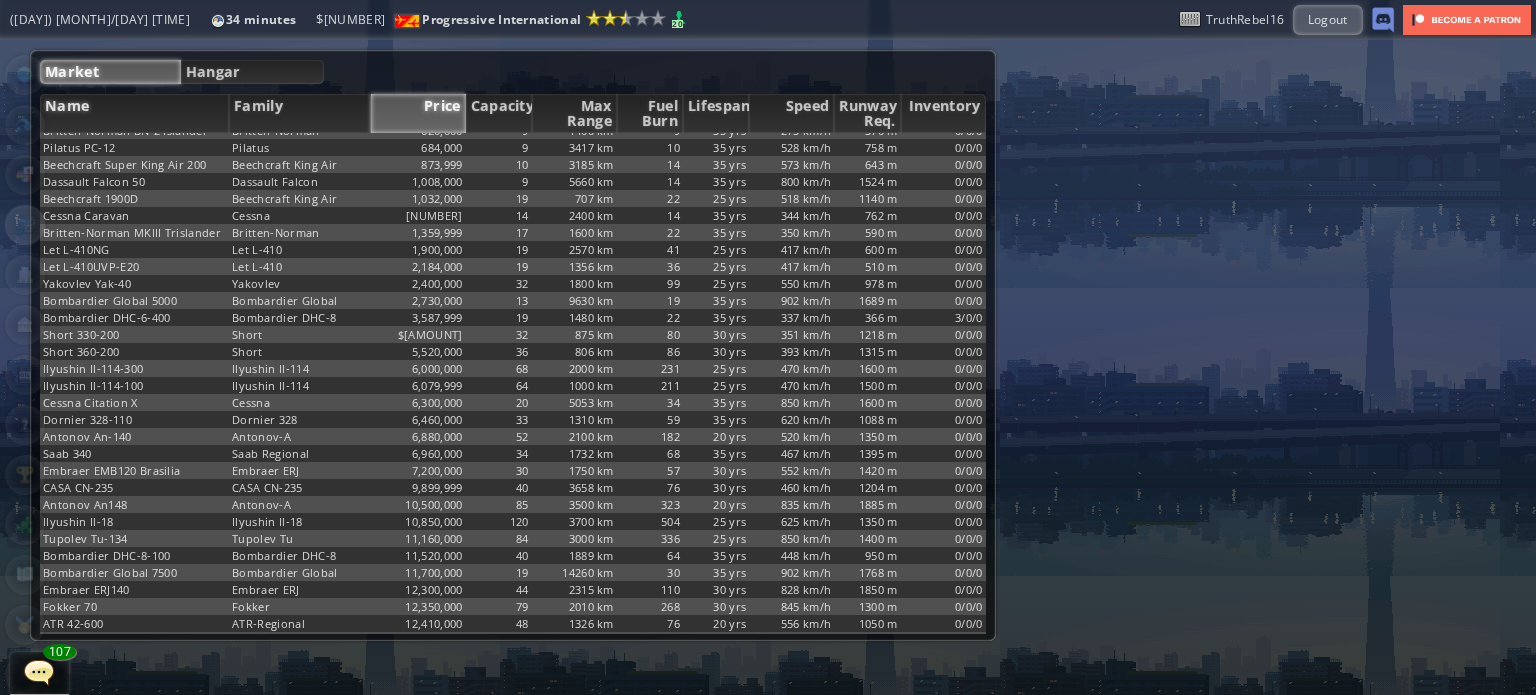 click on "Name" at bounding box center [134, 113] 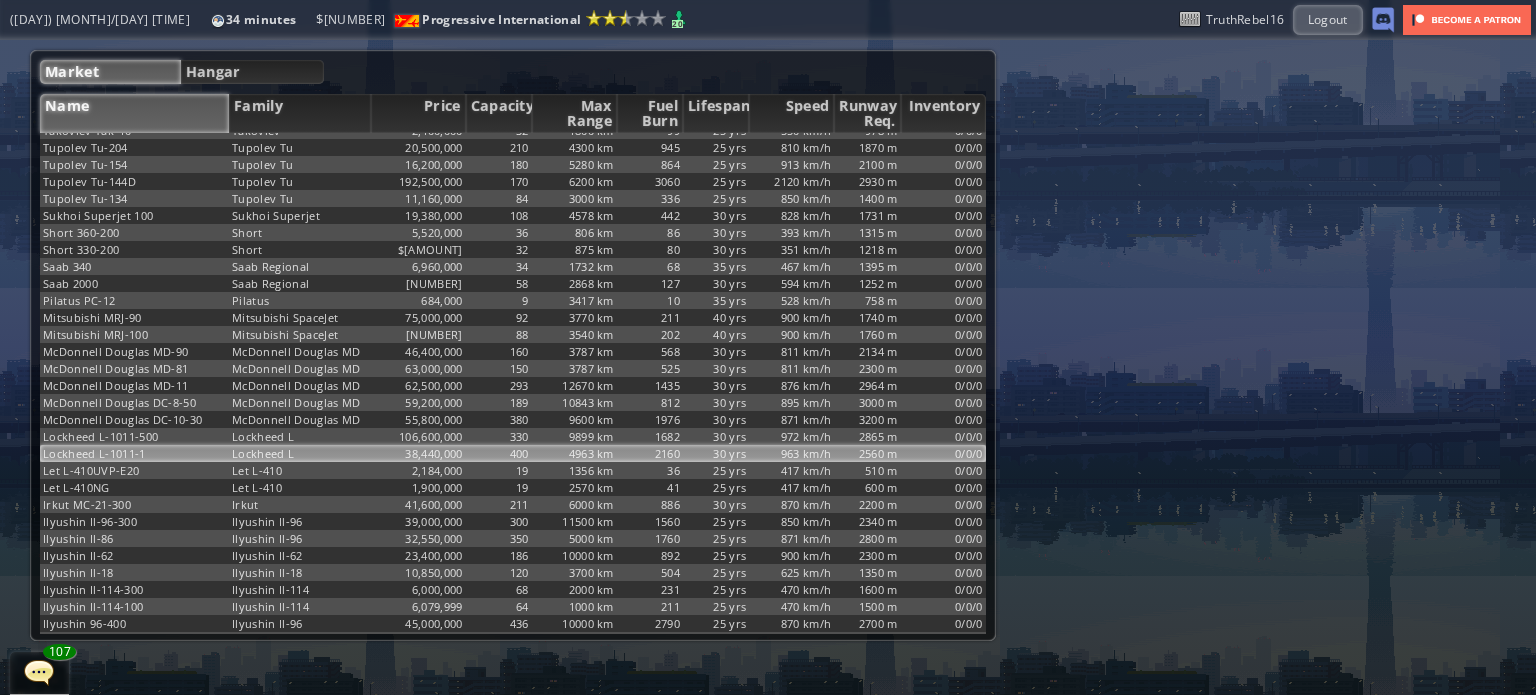 click on "38,440,000" at bounding box center (418, 113) 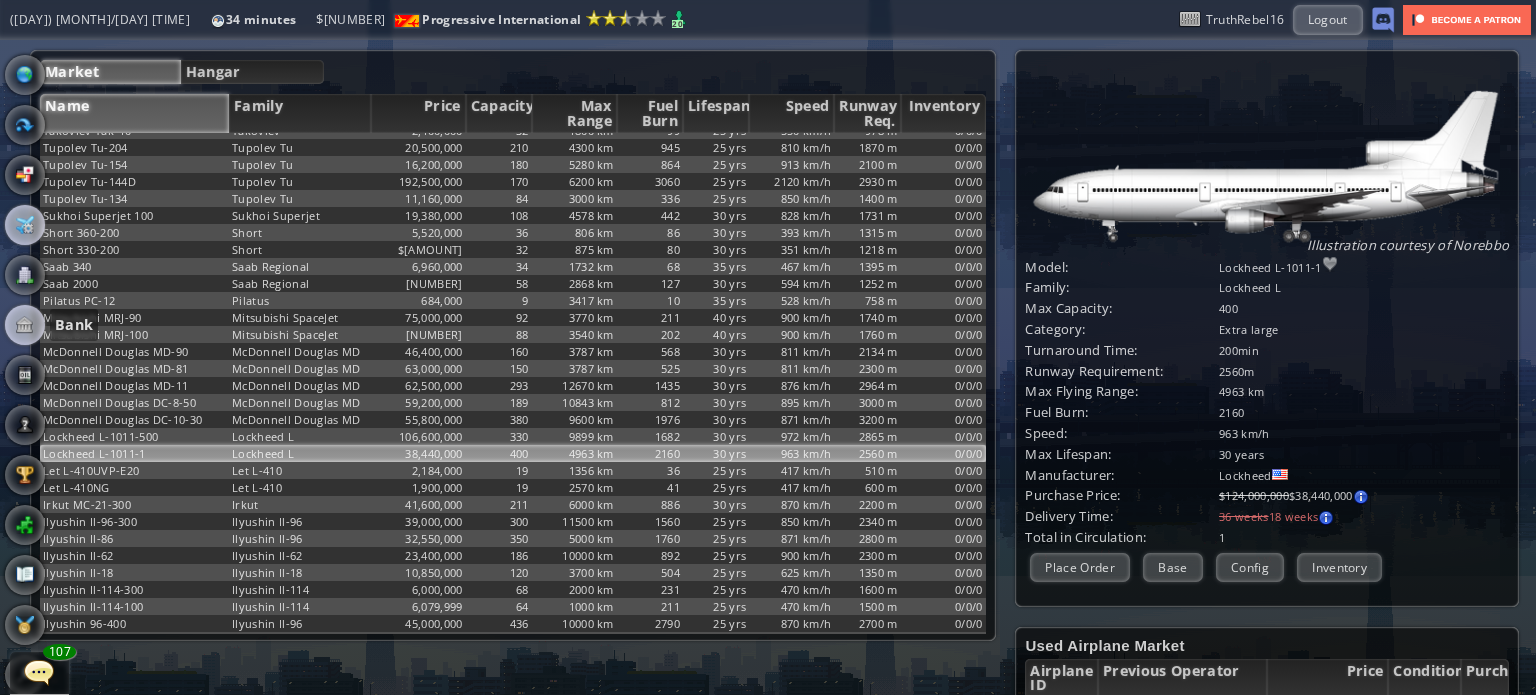 click at bounding box center (25, 325) 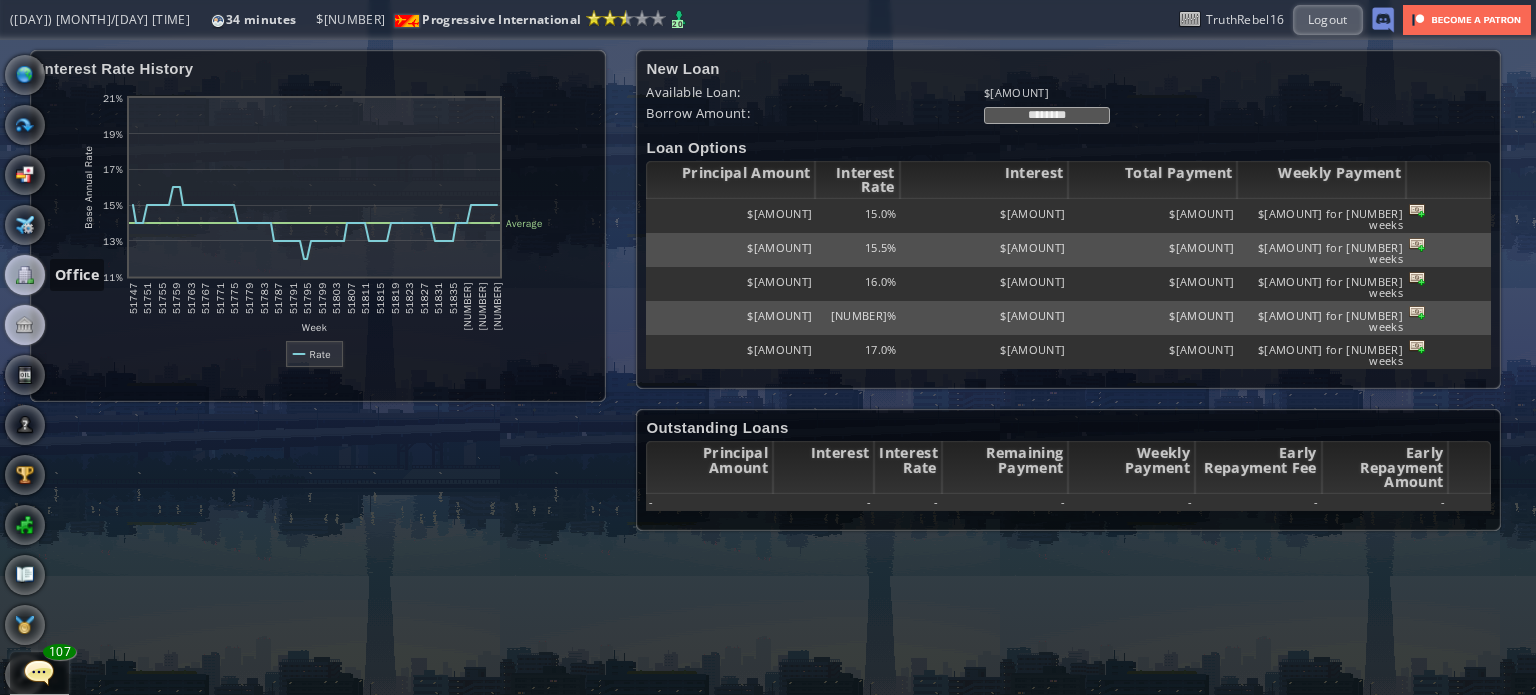 click at bounding box center [25, 275] 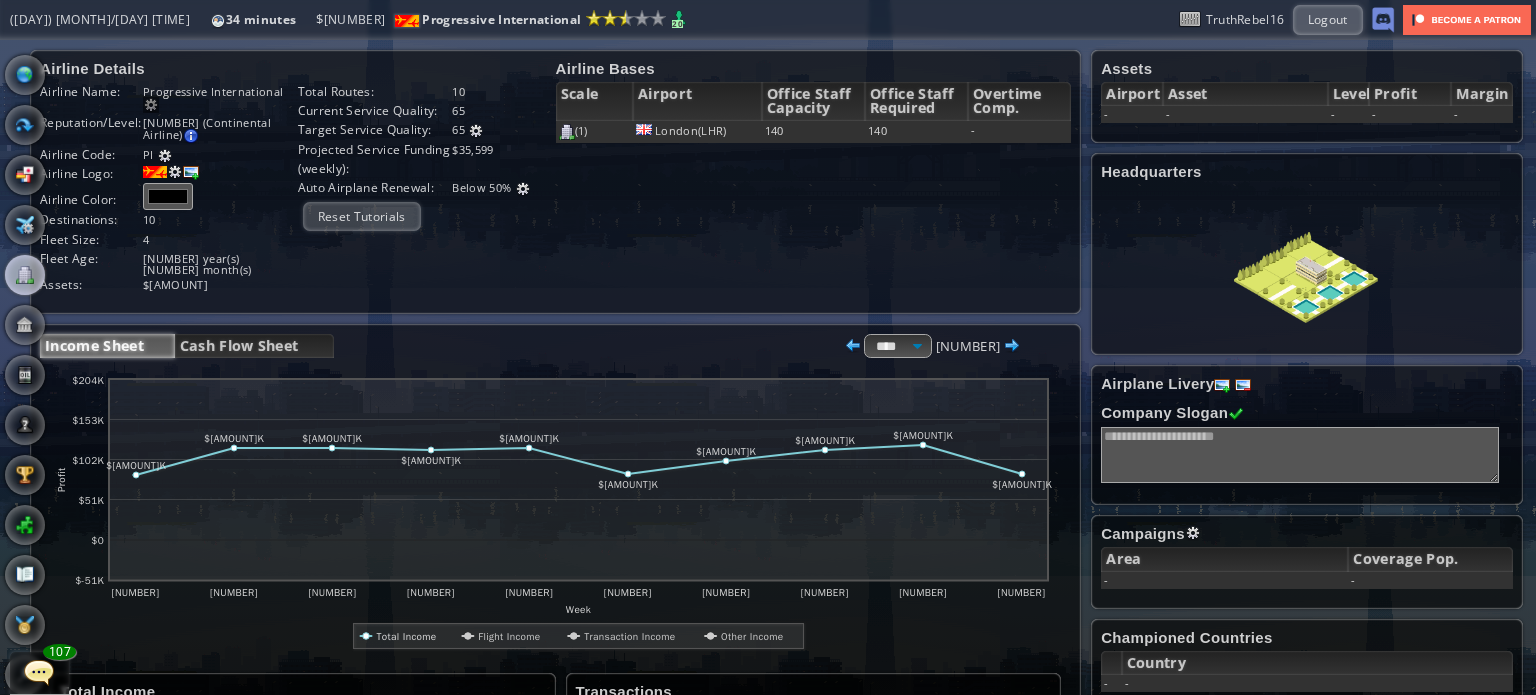click at bounding box center (476, 131) 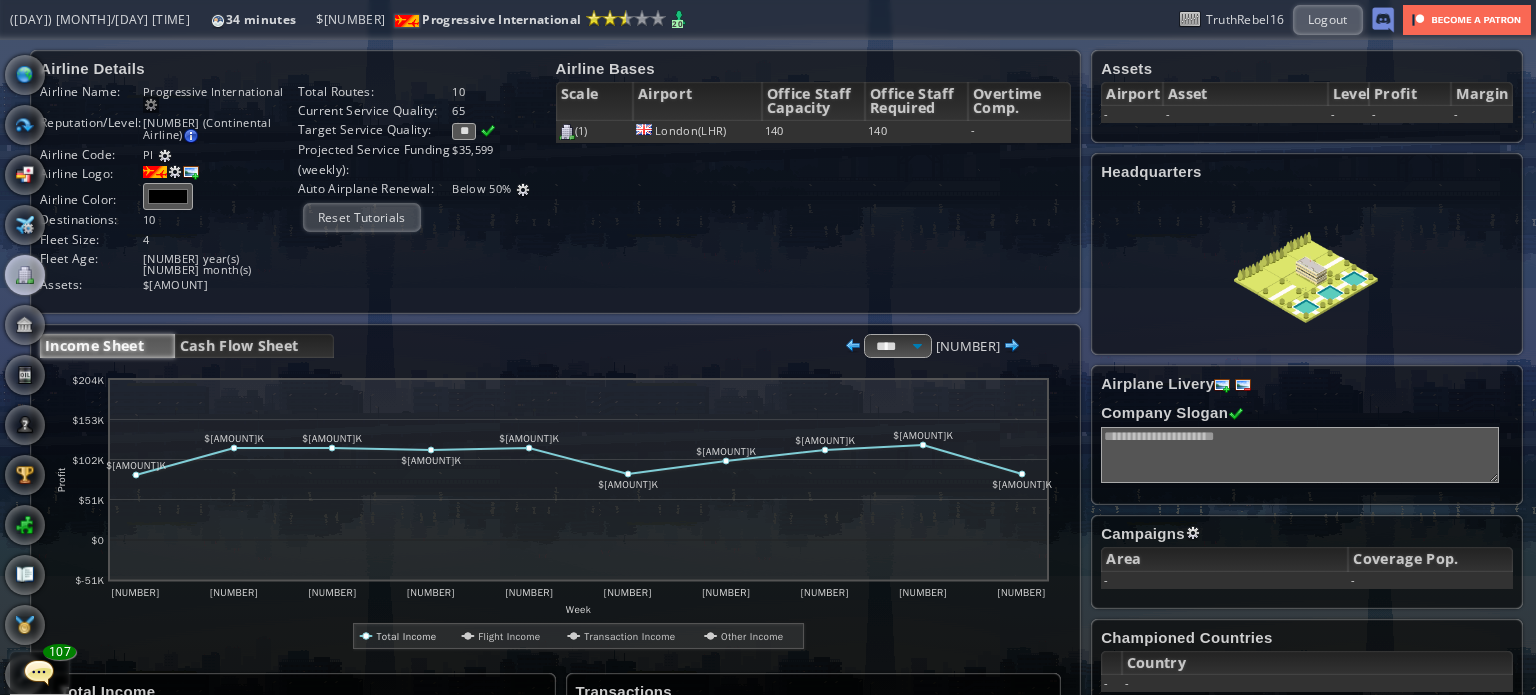 click on "**" at bounding box center (464, 131) 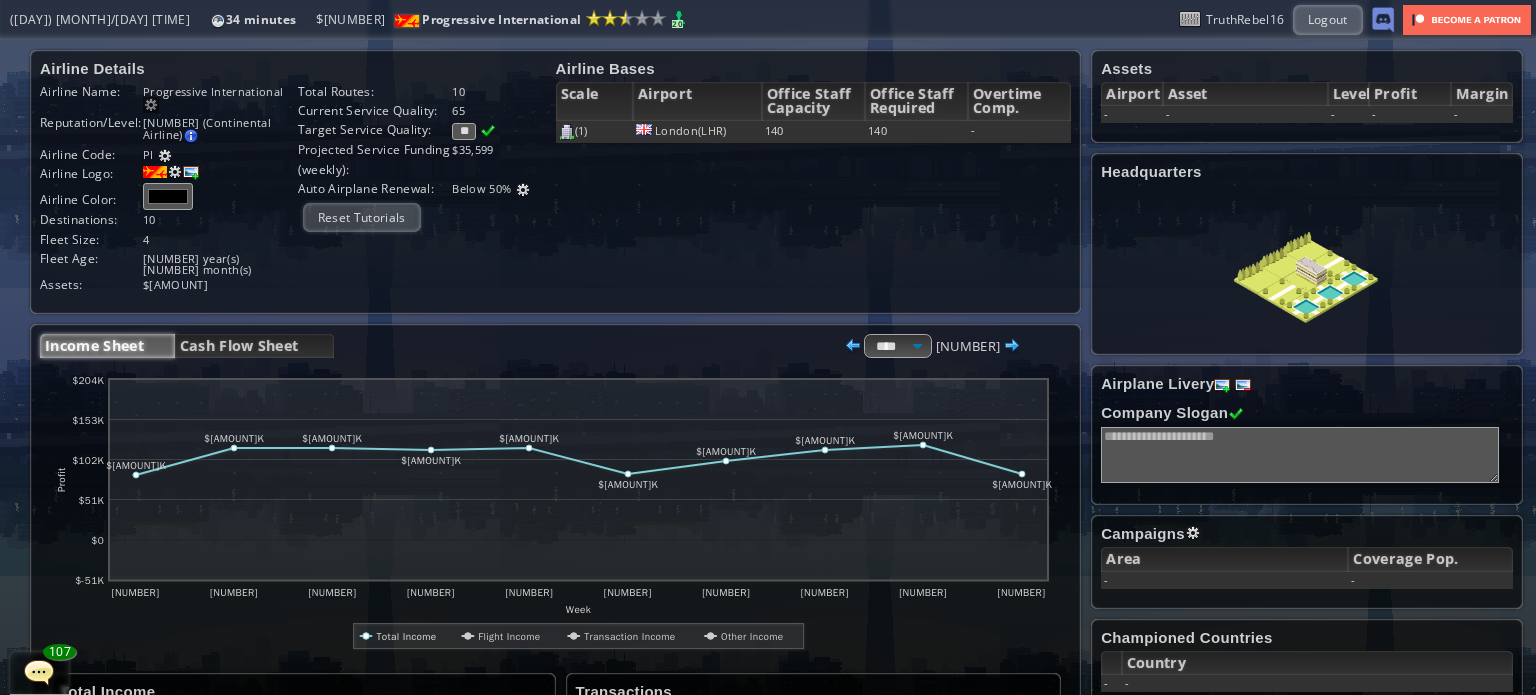 click at bounding box center (488, 131) 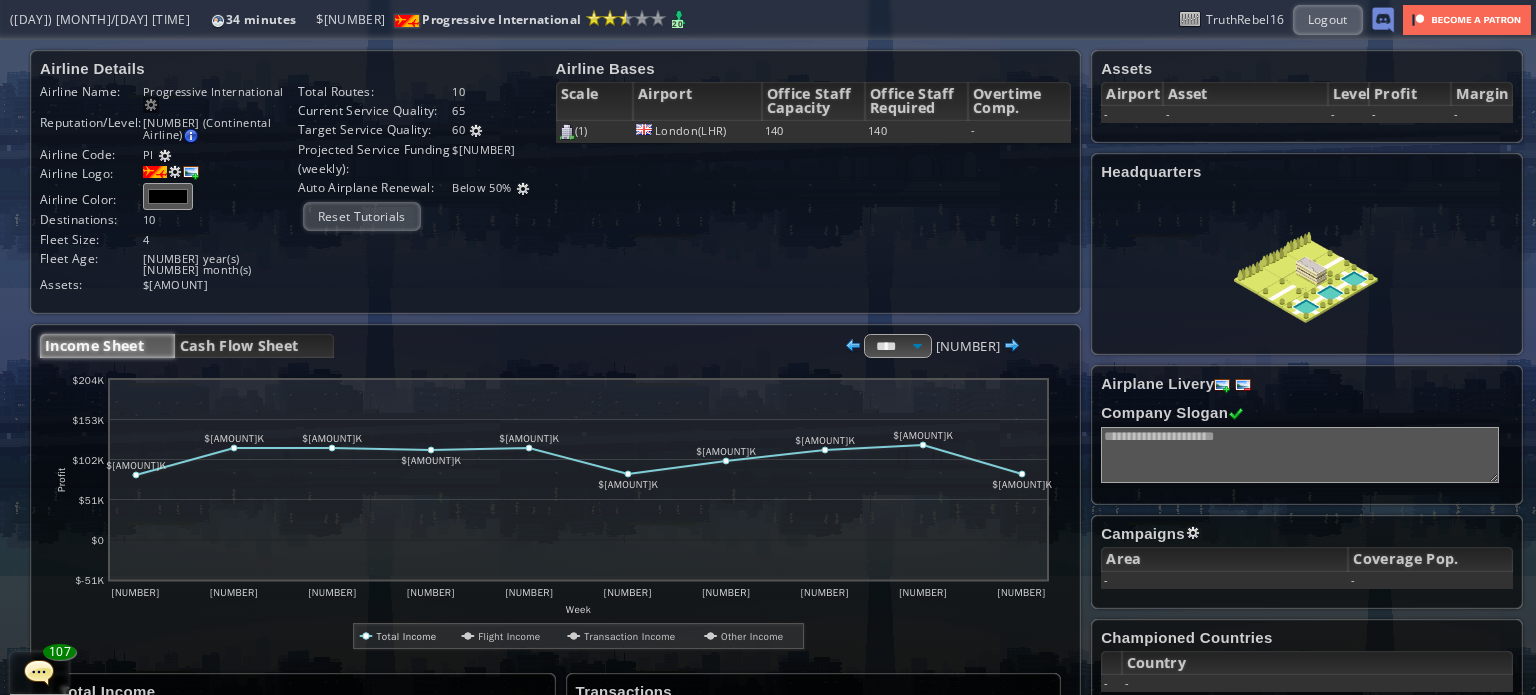 click at bounding box center (476, 131) 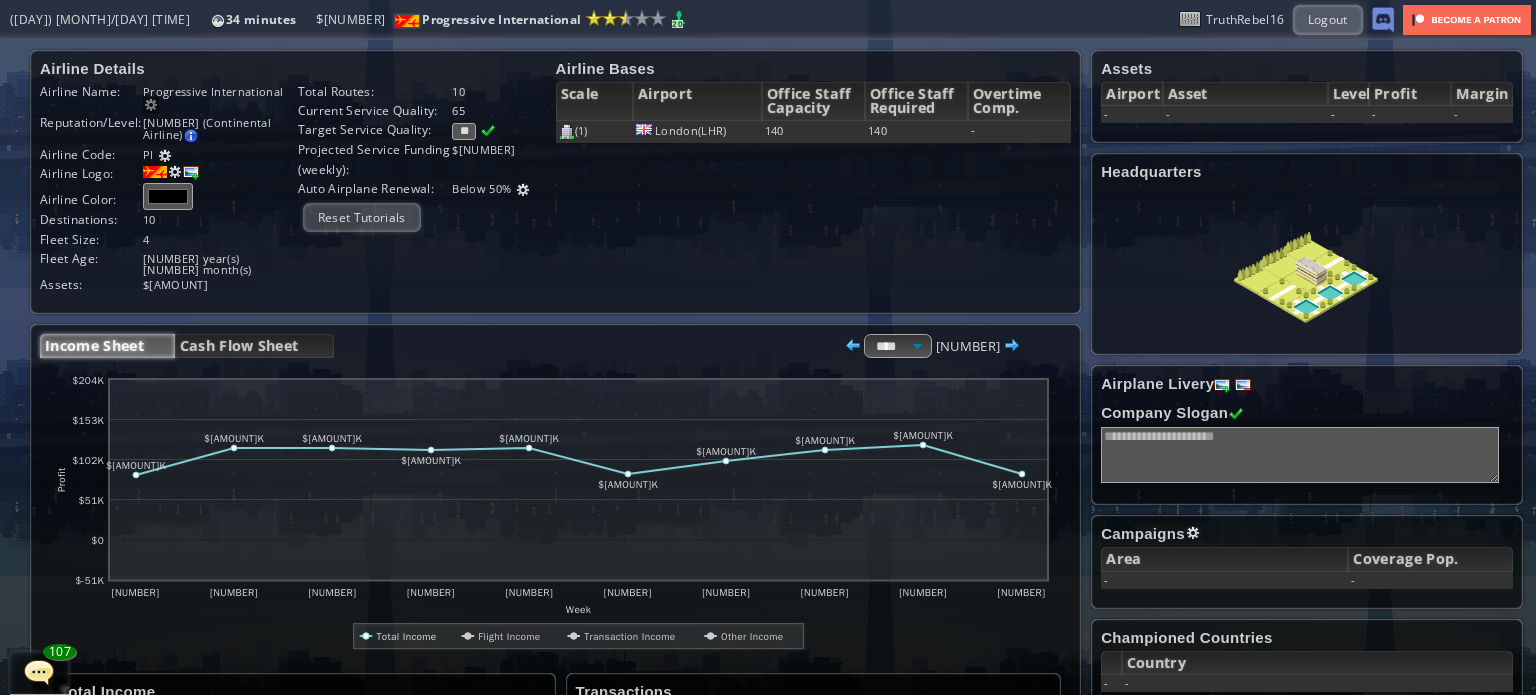 click on "**" at bounding box center [464, 131] 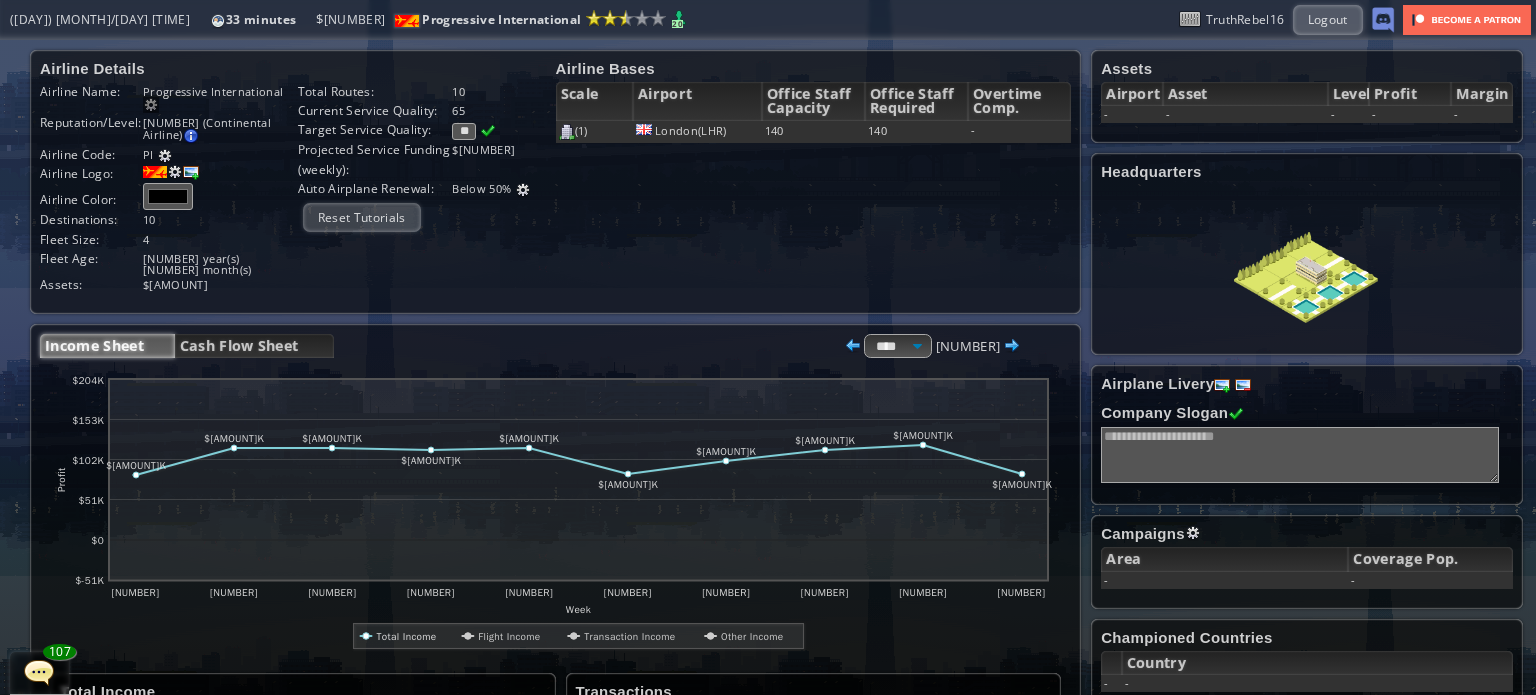 click at bounding box center [488, 131] 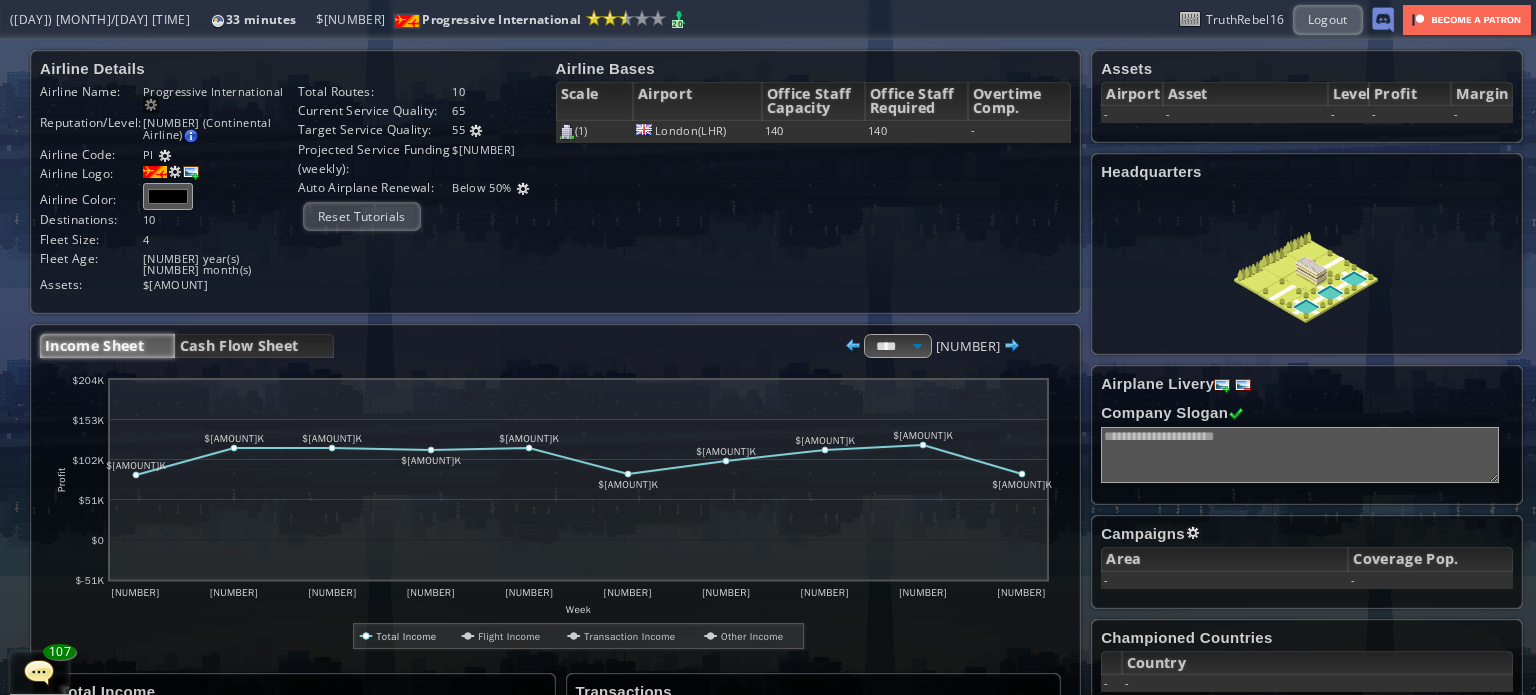 click at bounding box center (476, 131) 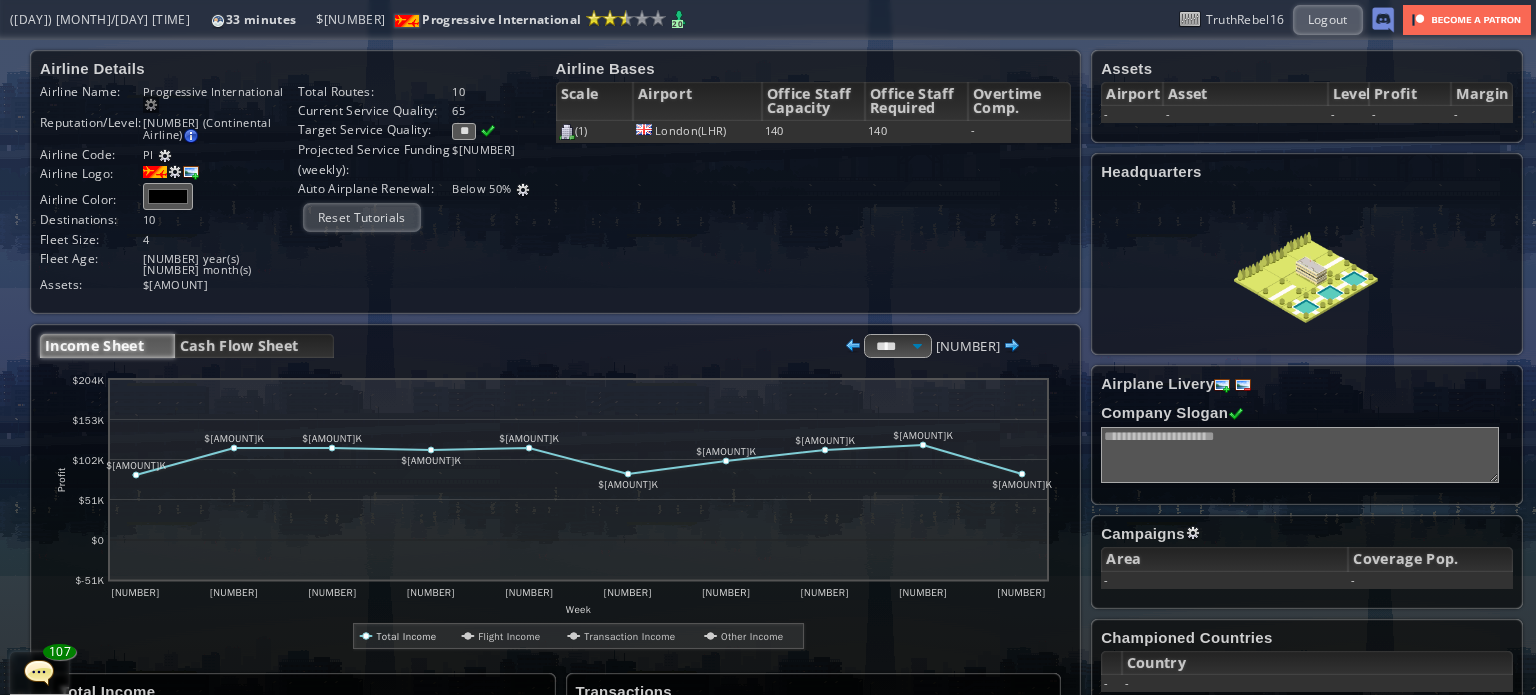 click on "**" at bounding box center (464, 131) 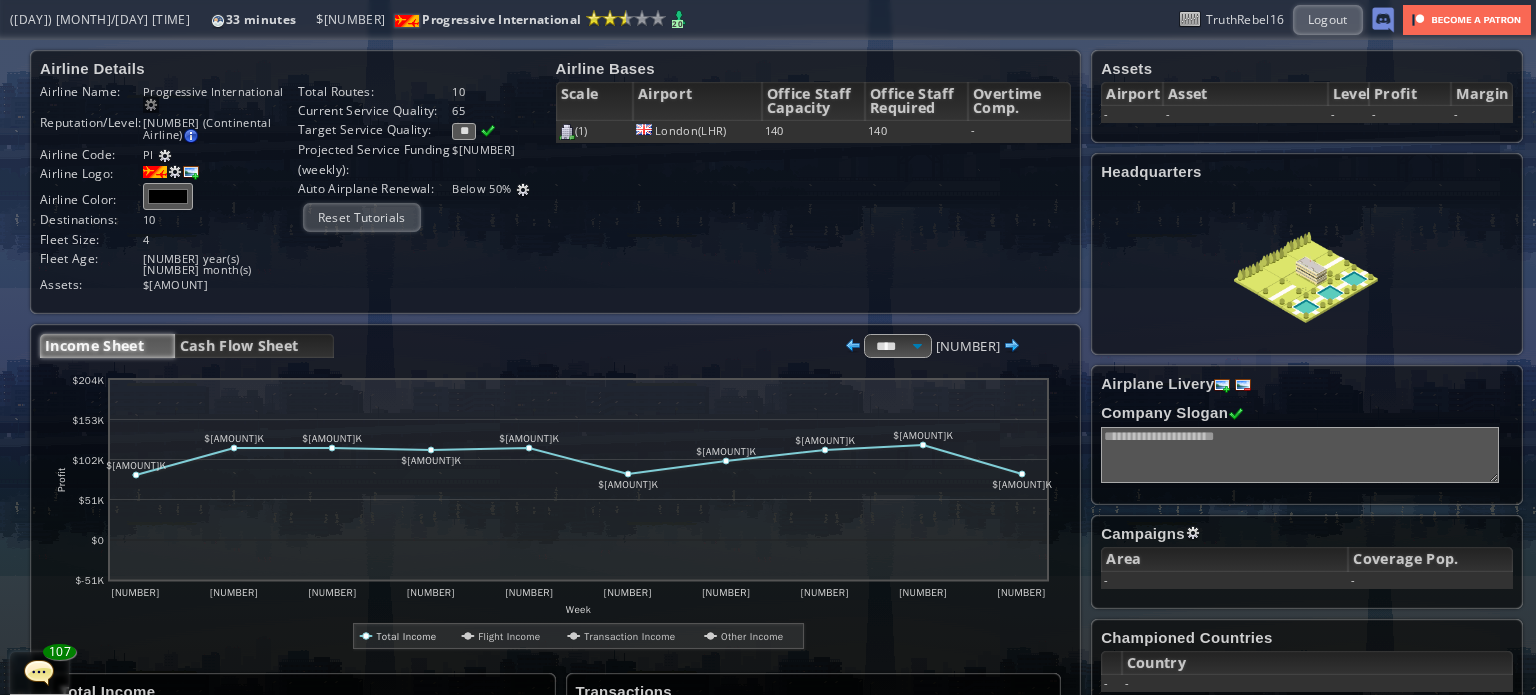 click on "**" at bounding box center (464, 131) 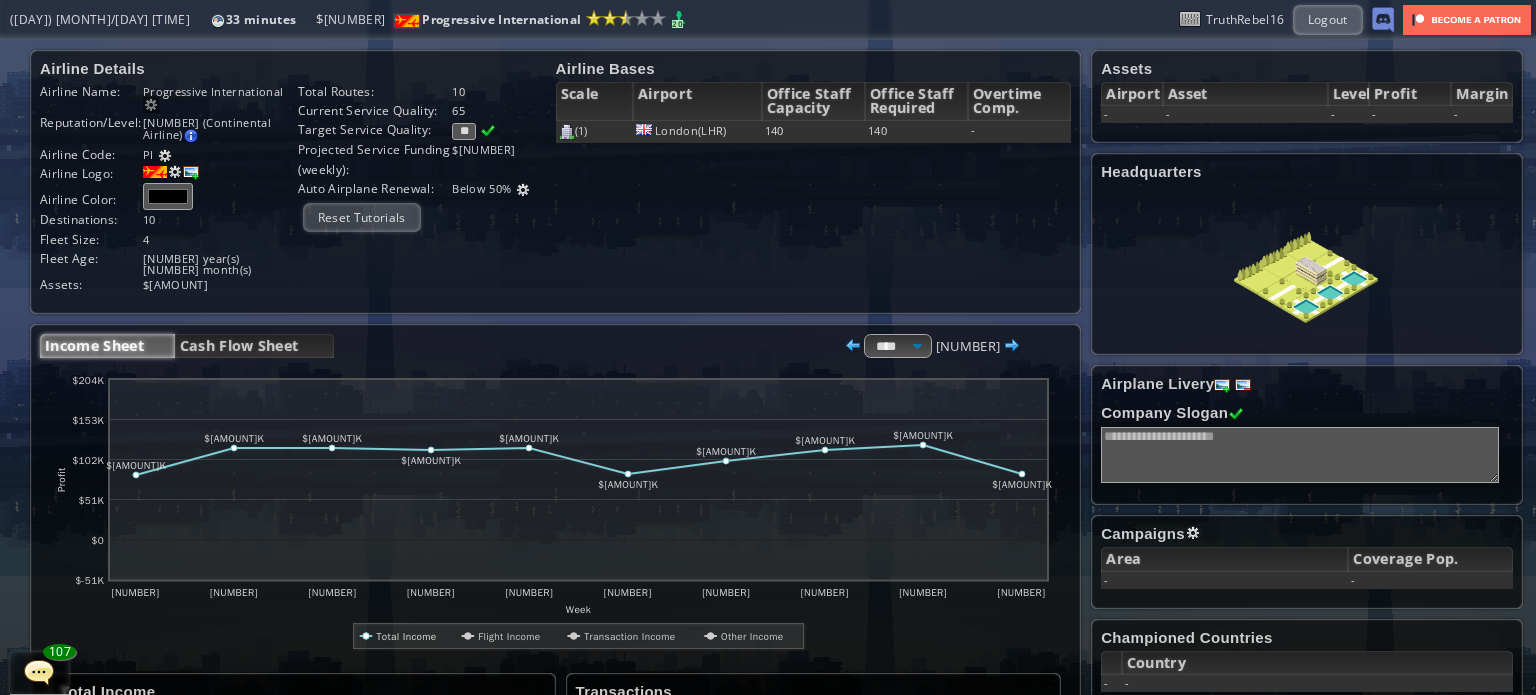 type on "**" 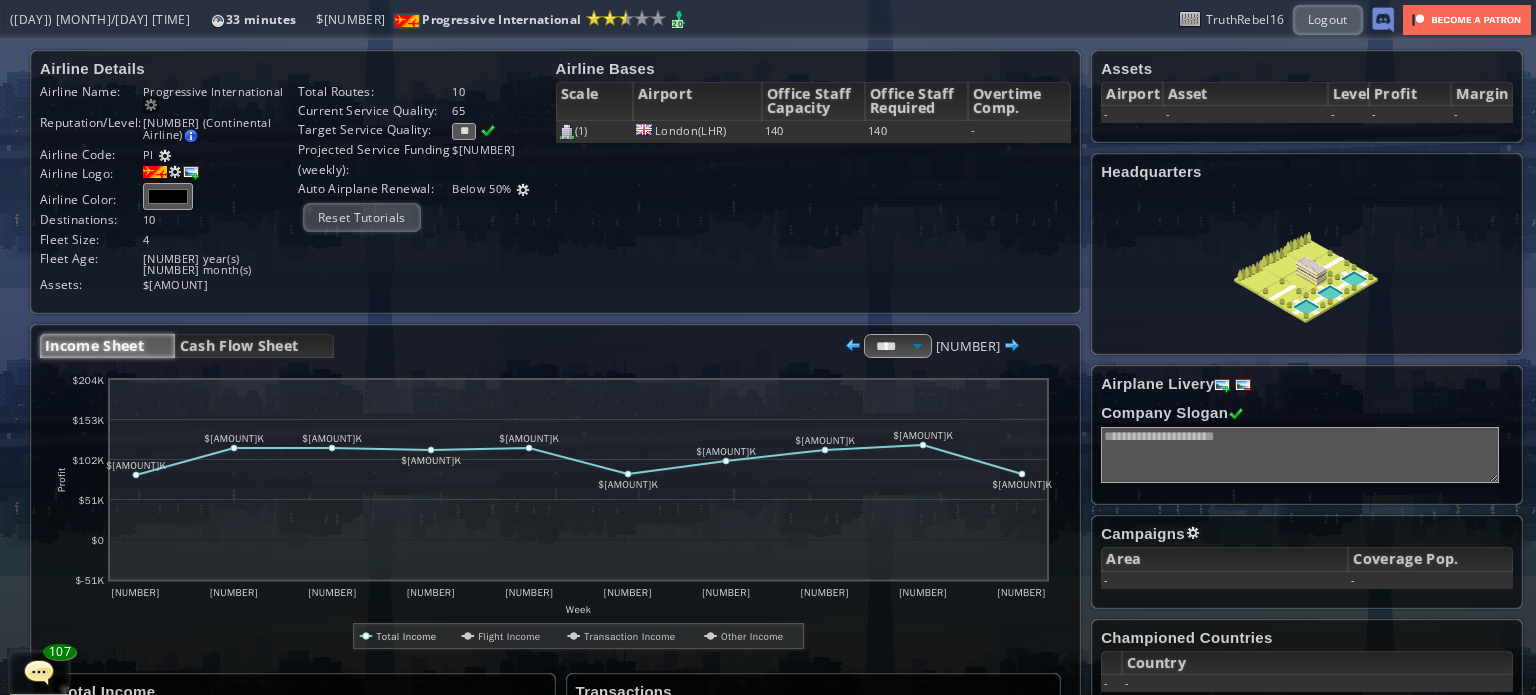 click at bounding box center (488, 131) 